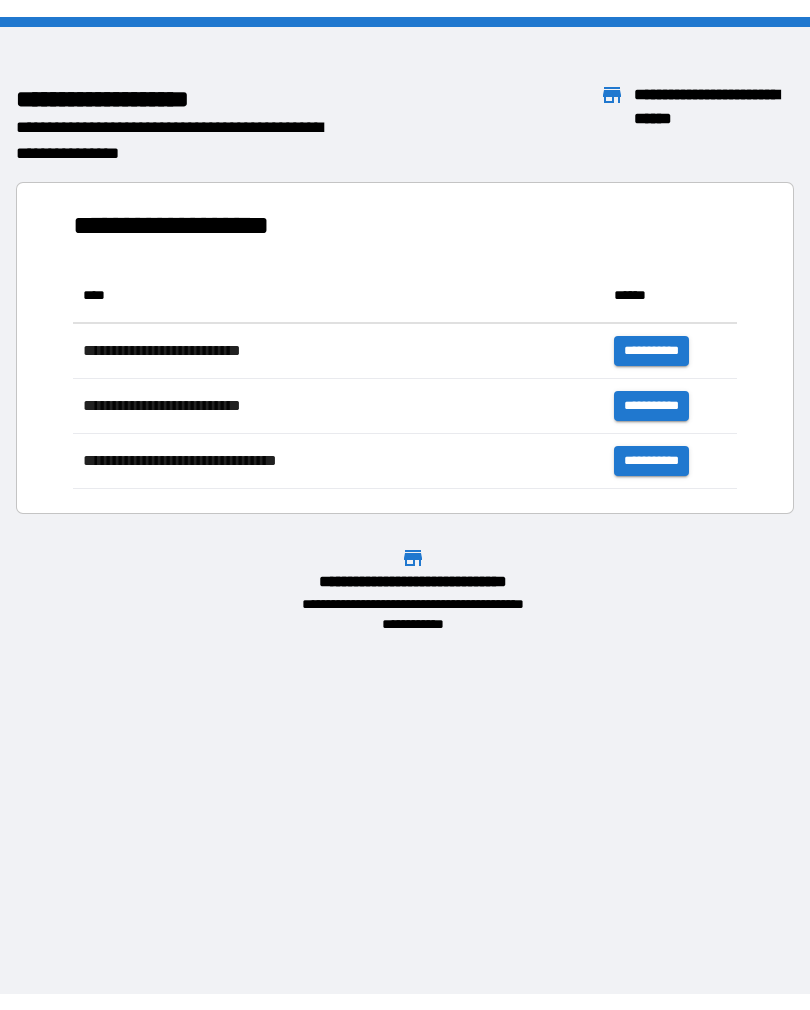scroll, scrollTop: 0, scrollLeft: 0, axis: both 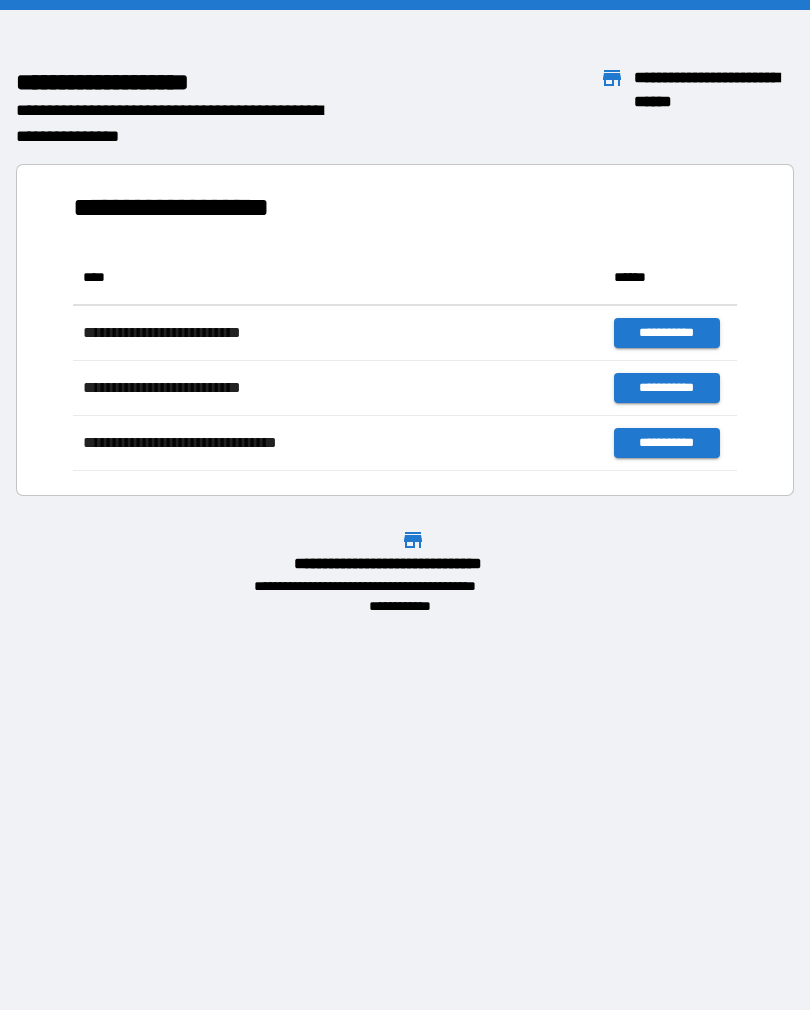 click on "[FIRST] [LAST] [STREET] [CITY], [STATE] [ZIP]" at bounding box center (405, 505) 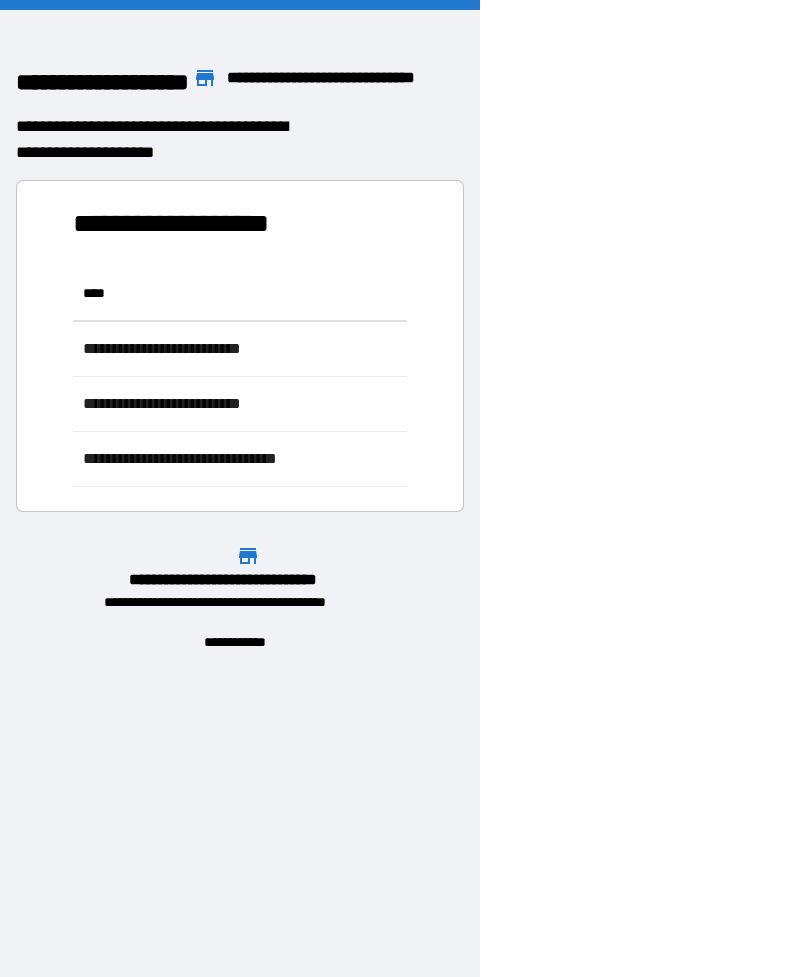 scroll, scrollTop: 221, scrollLeft: 664, axis: both 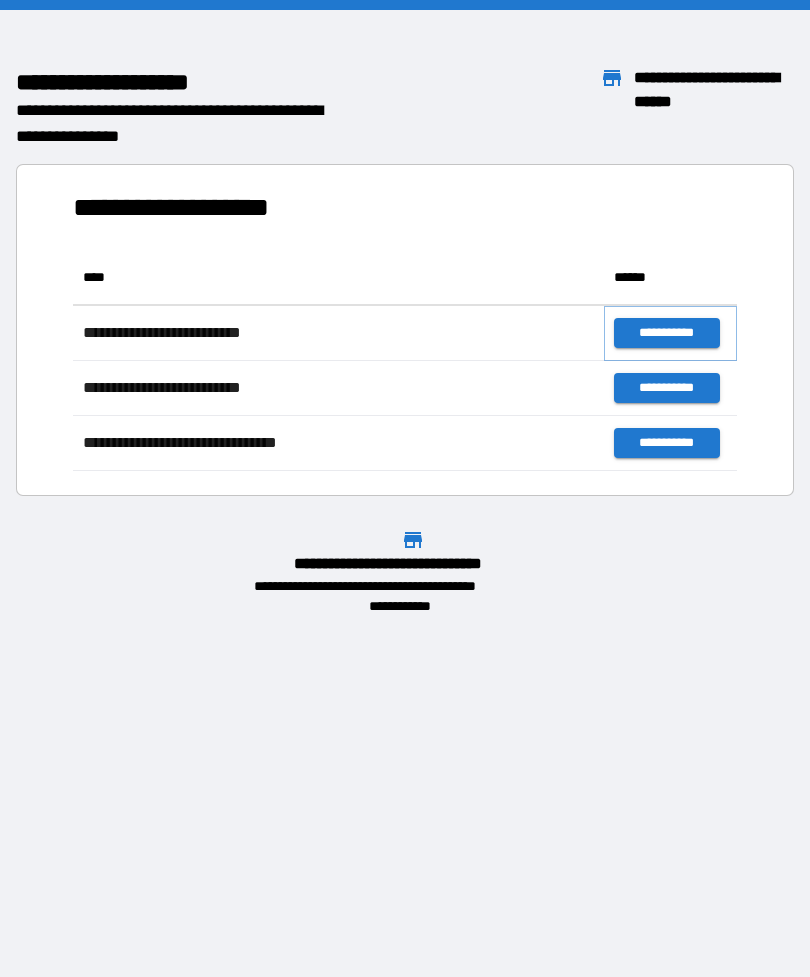 click on "**********" at bounding box center (666, 333) 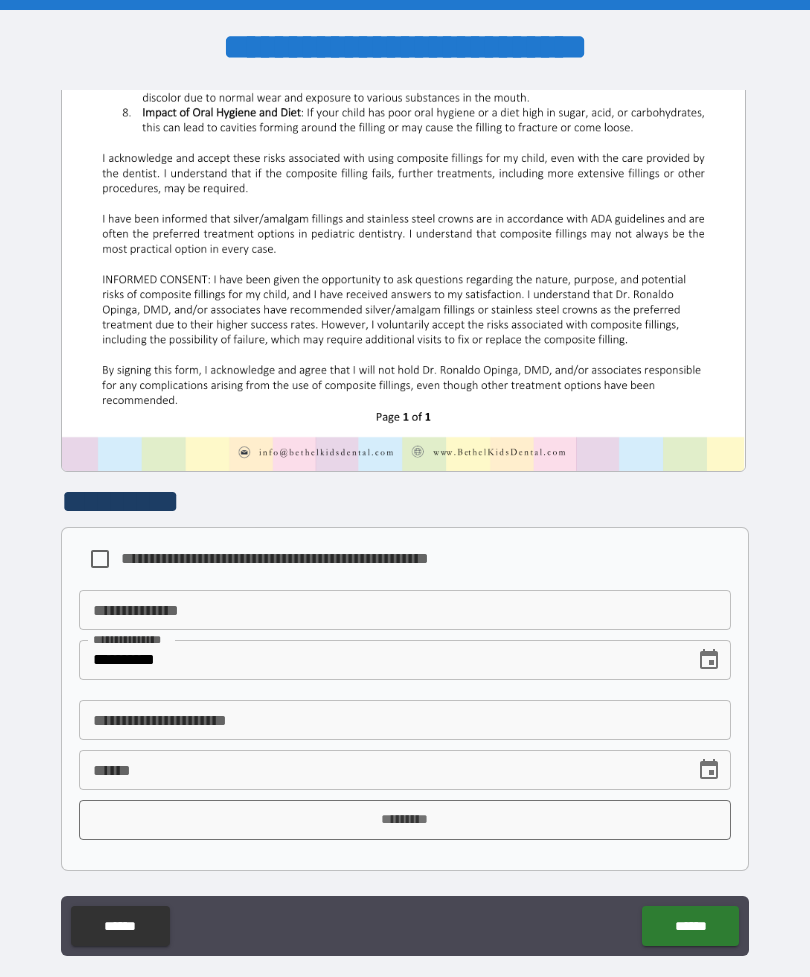 scroll, scrollTop: 535, scrollLeft: 0, axis: vertical 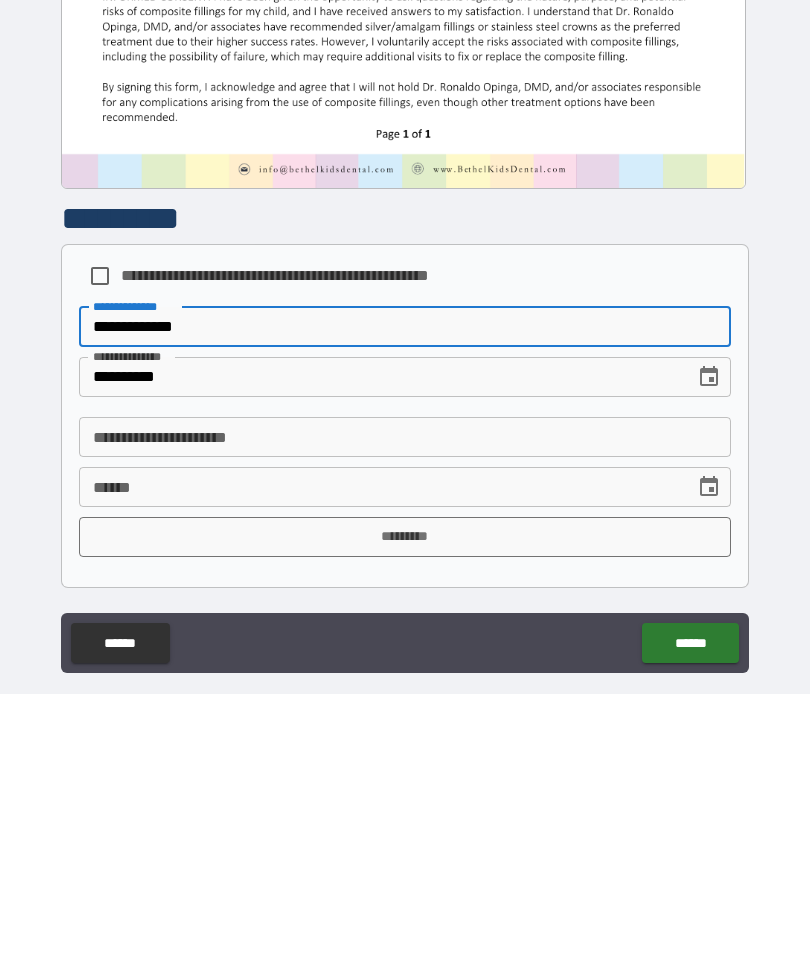 type on "**********" 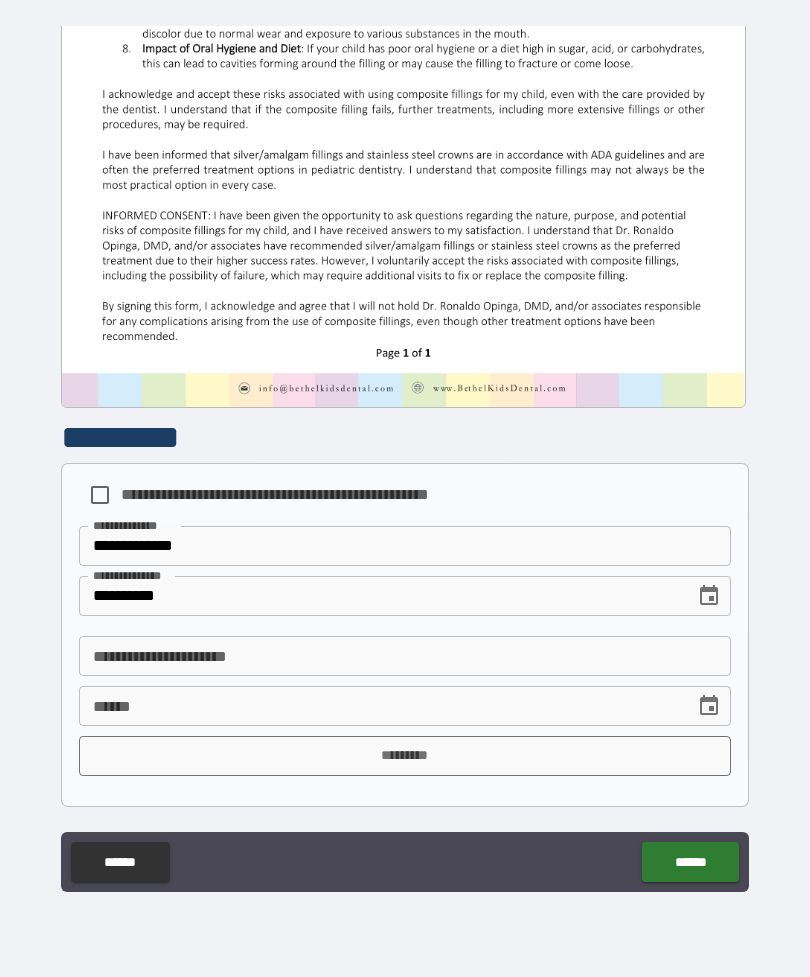 click on "**********" at bounding box center (405, 656) 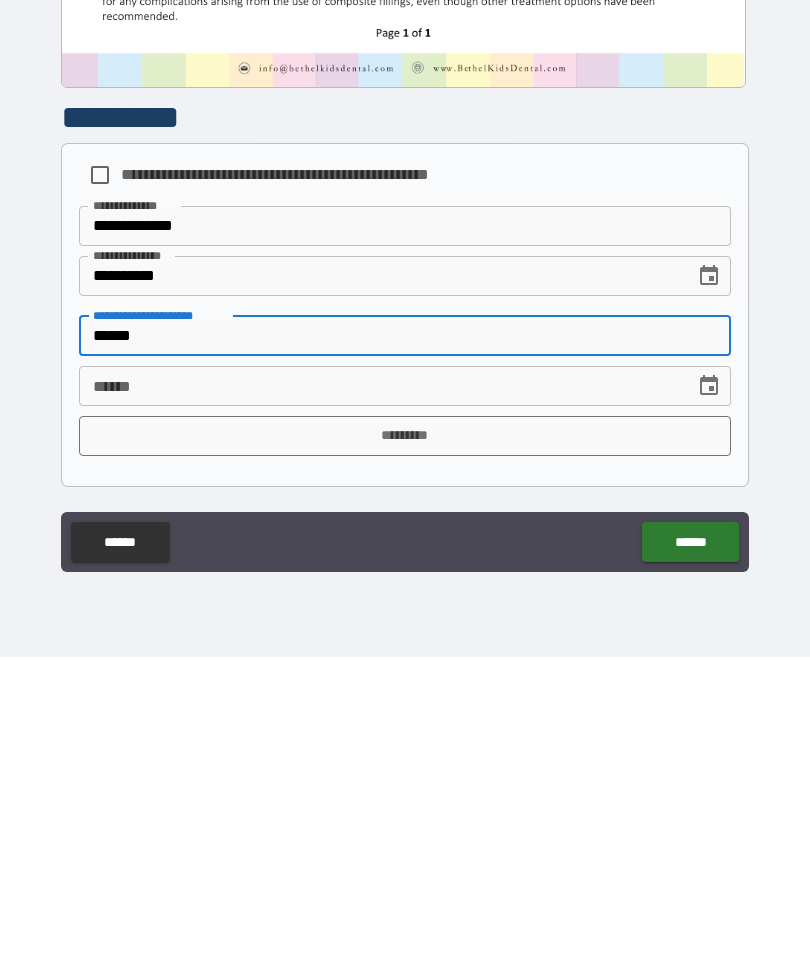 type on "*****" 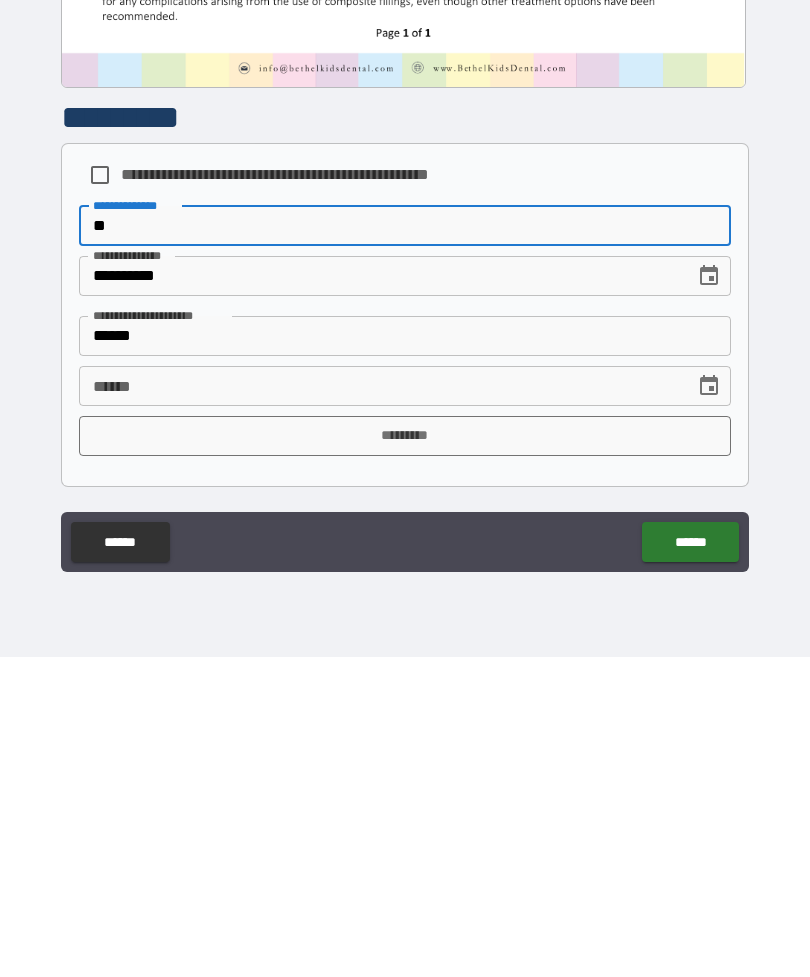 type on "*" 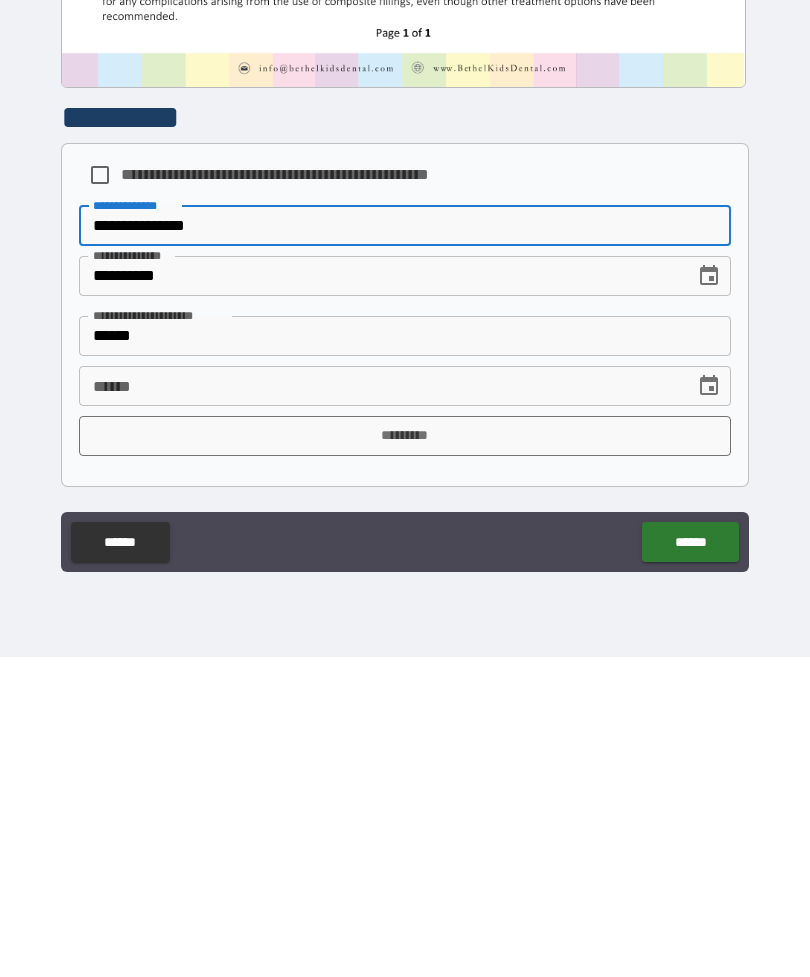 type on "**********" 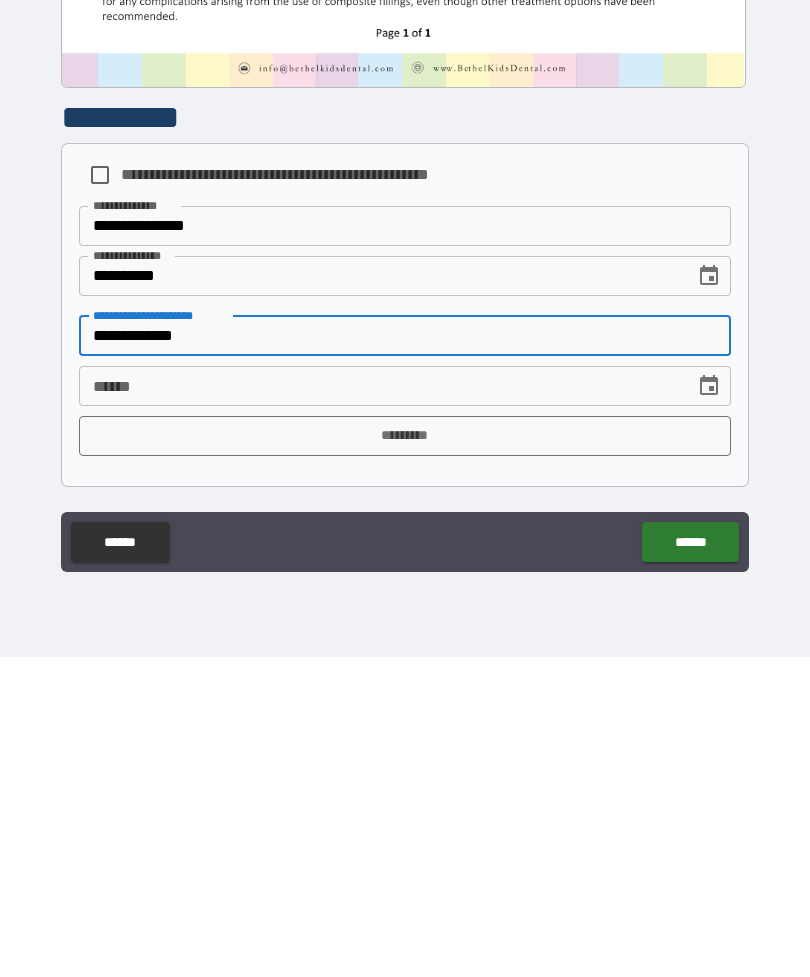 type on "**********" 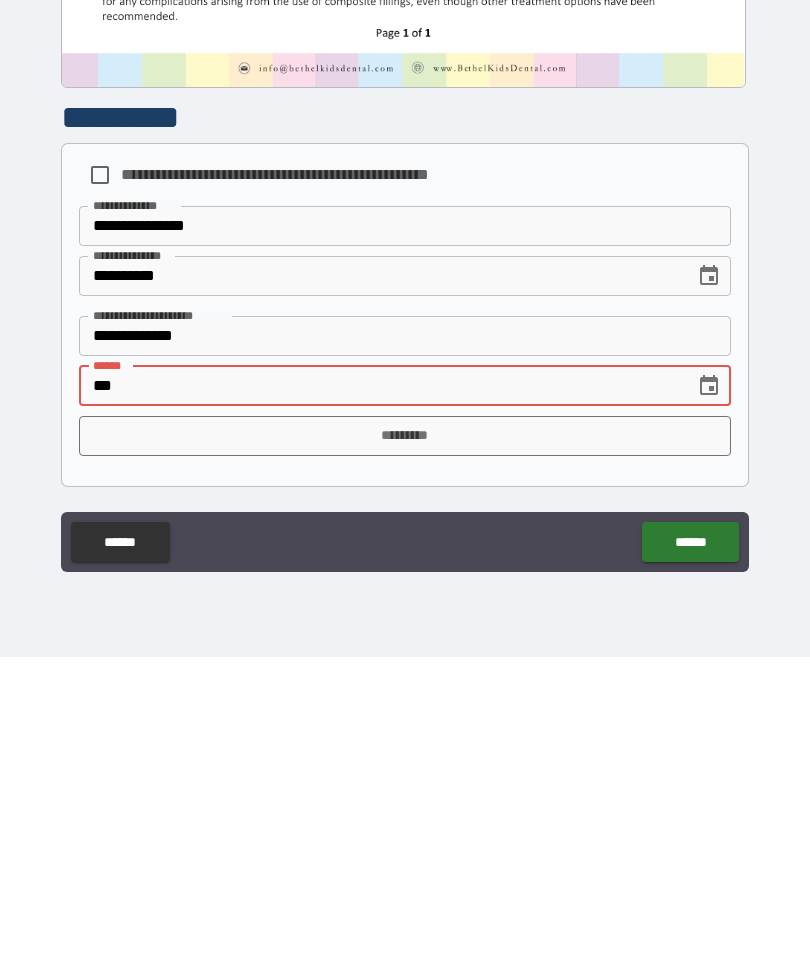 click on "***" at bounding box center (380, 706) 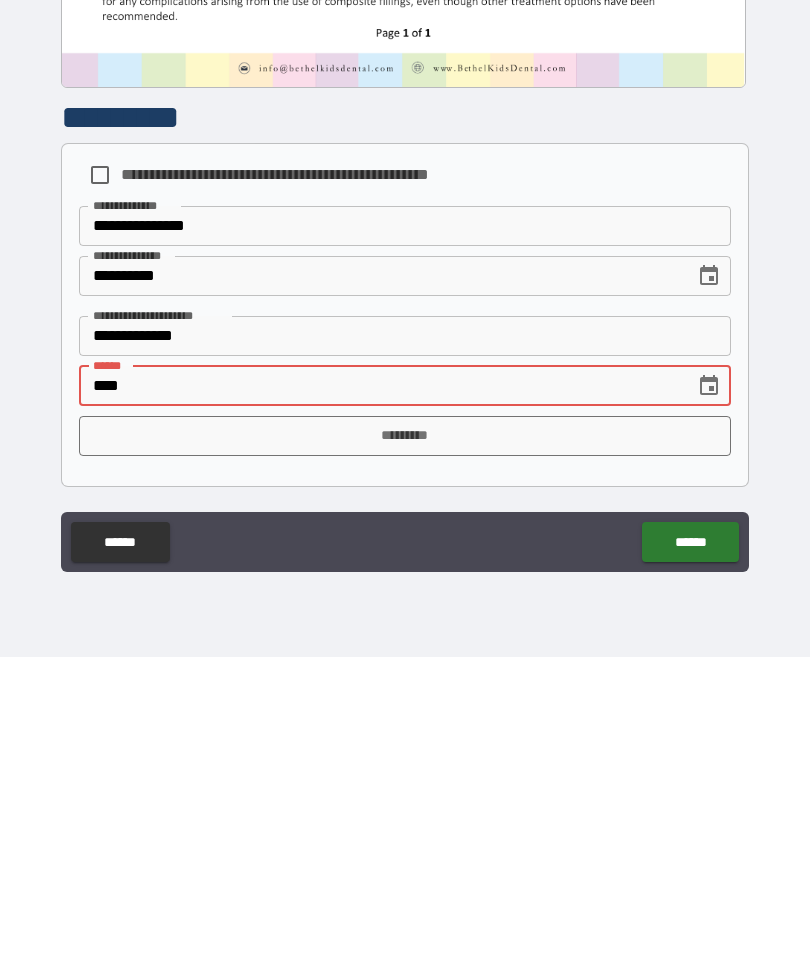 click on "****" at bounding box center [380, 706] 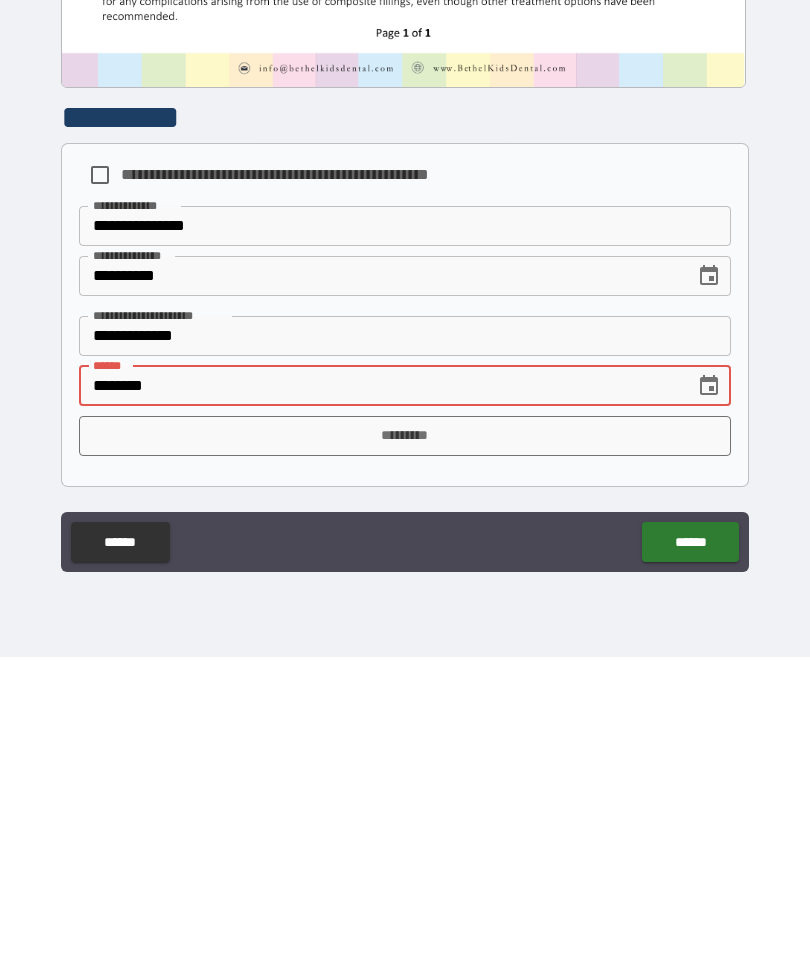 click on "*********" at bounding box center [405, 756] 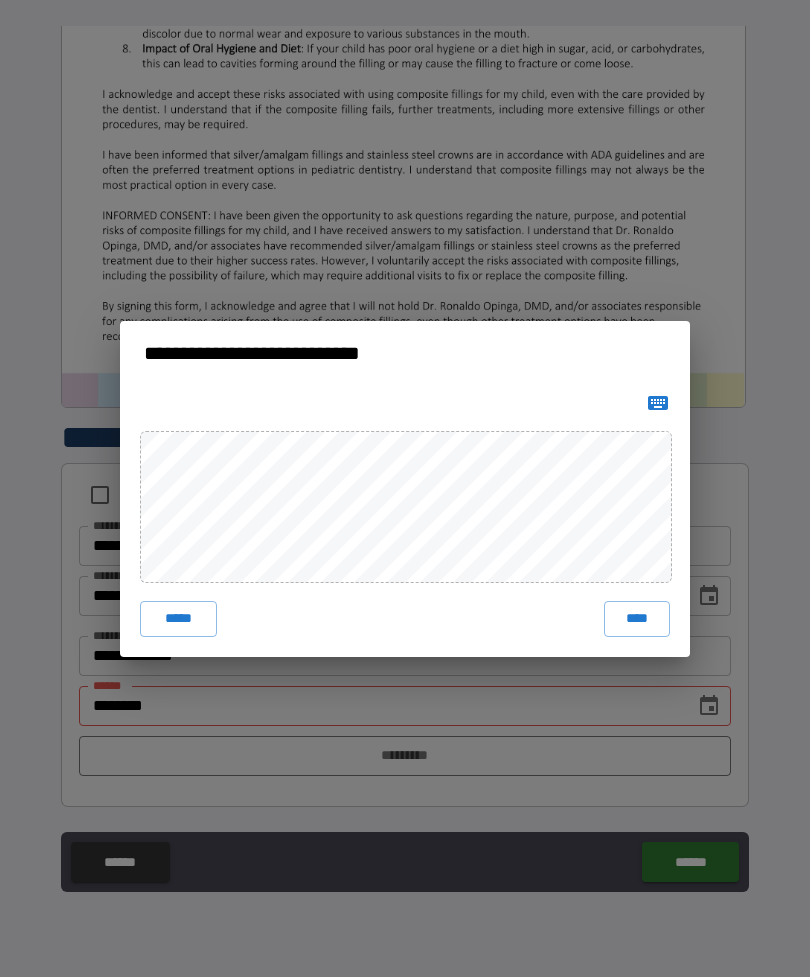 click on "****" at bounding box center [637, 619] 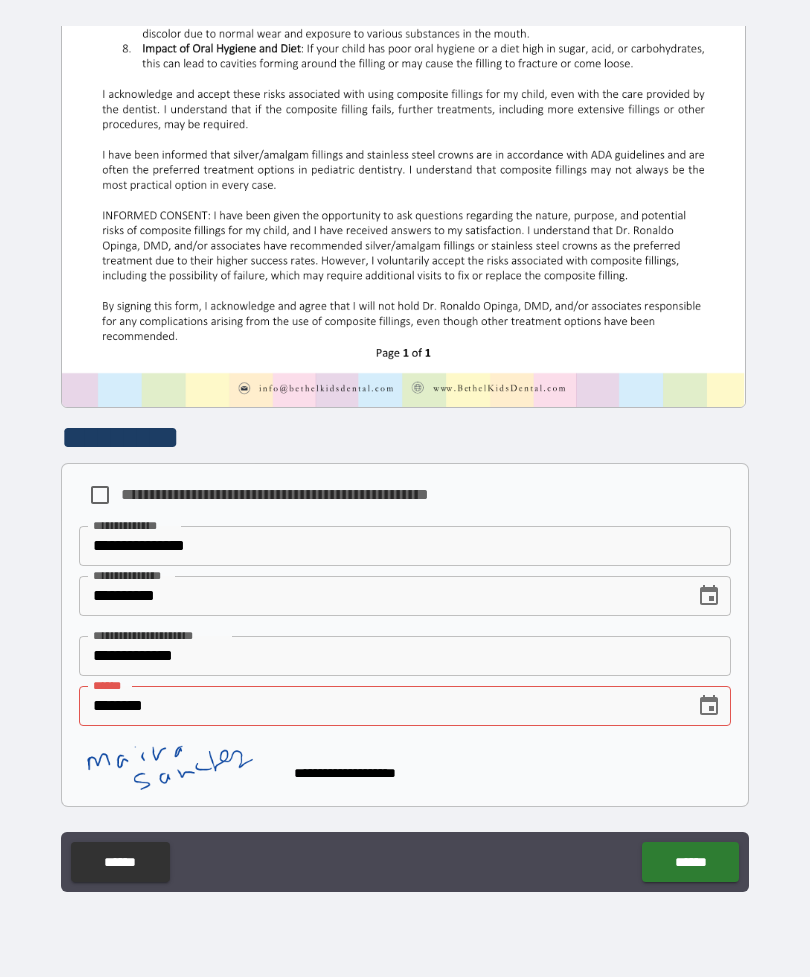 scroll, scrollTop: 525, scrollLeft: 0, axis: vertical 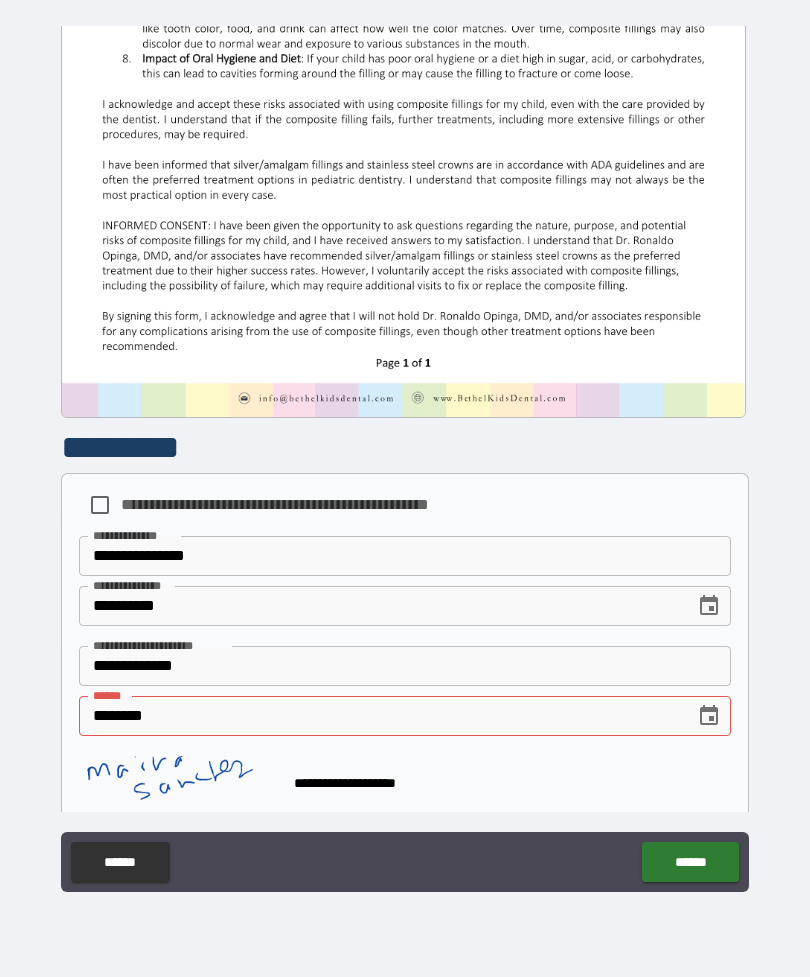 click on "******" at bounding box center (690, 862) 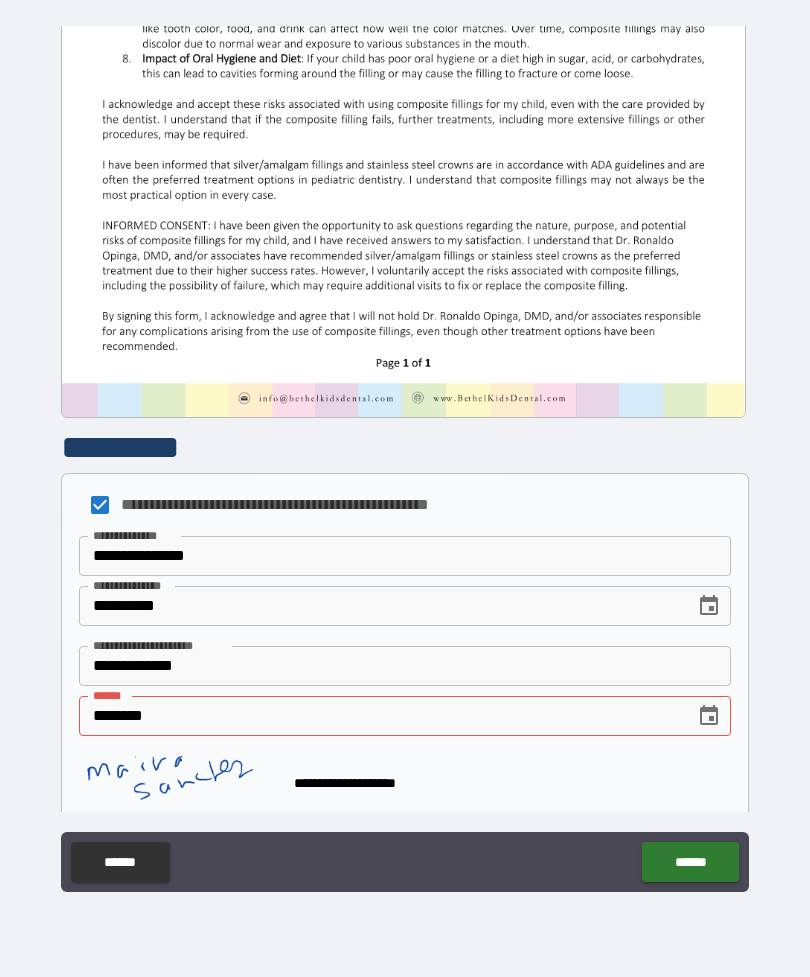 click on "******" at bounding box center (690, 862) 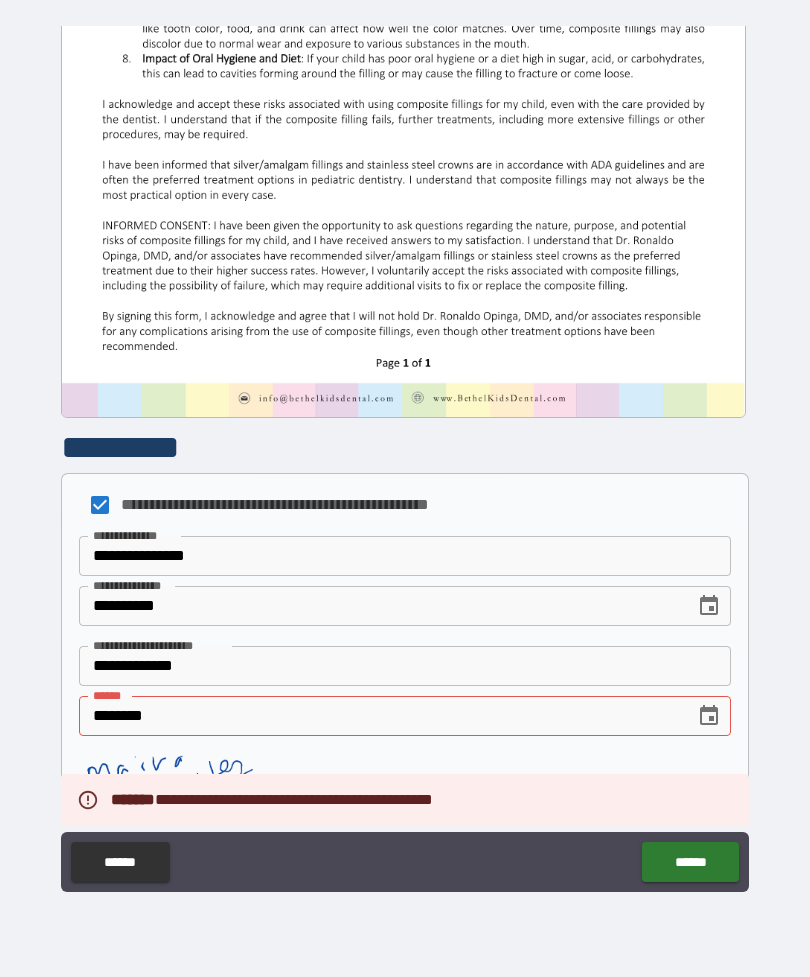 click on "********" at bounding box center [380, 716] 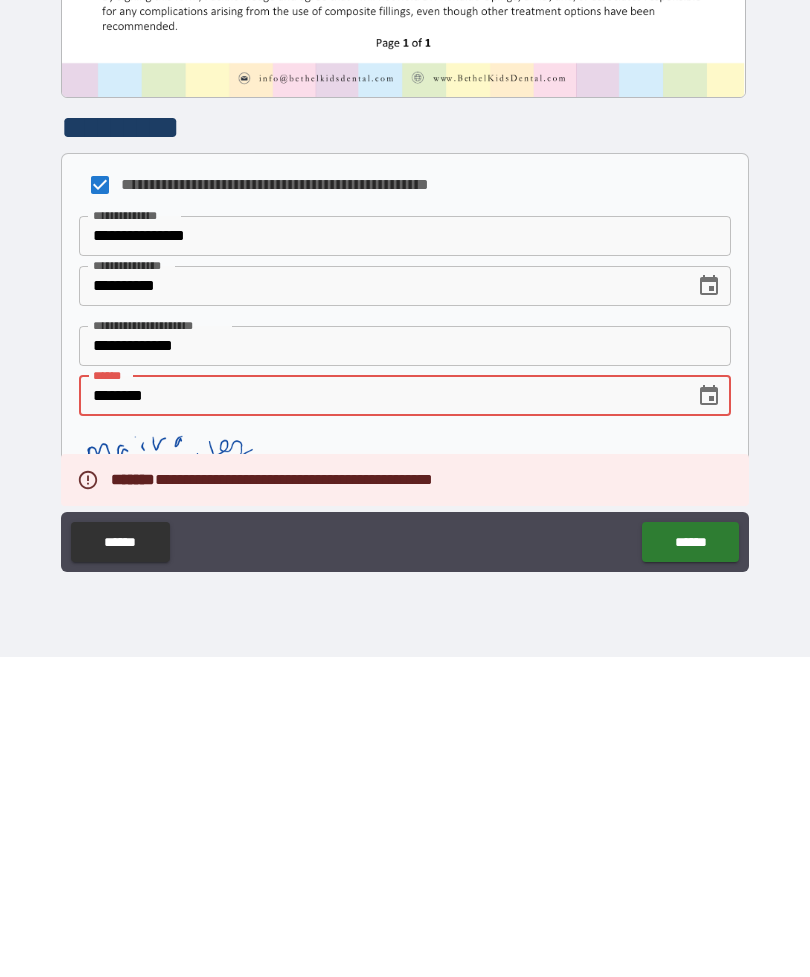 click on "********" at bounding box center (380, 716) 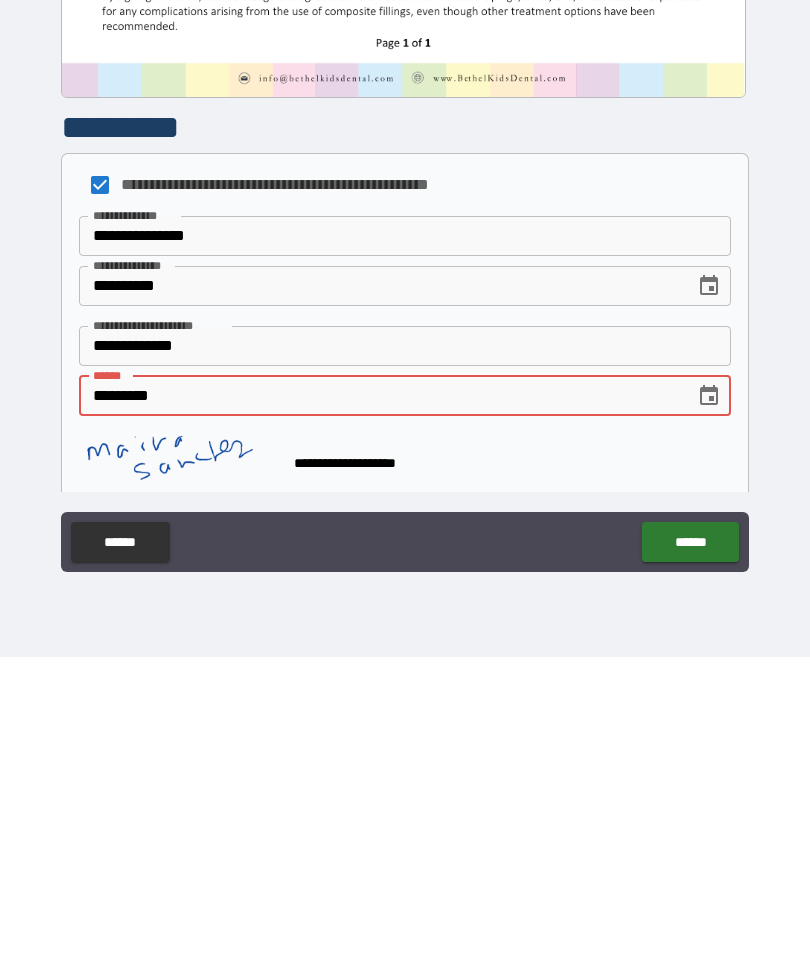 type on "**********" 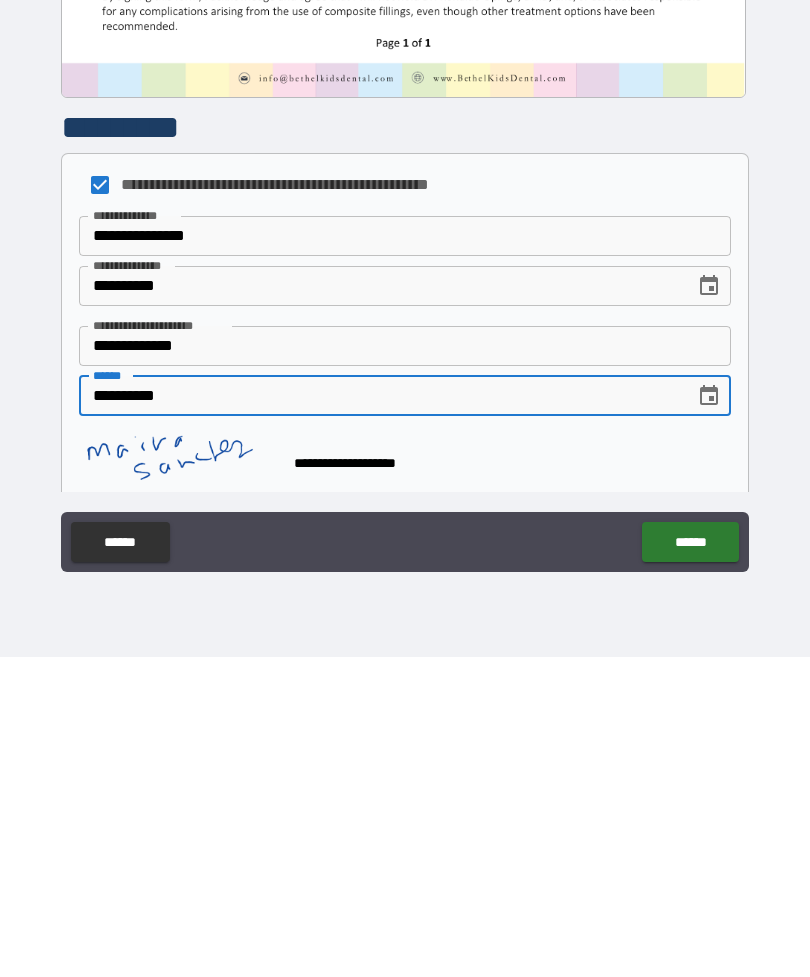 click on "******" at bounding box center (690, 862) 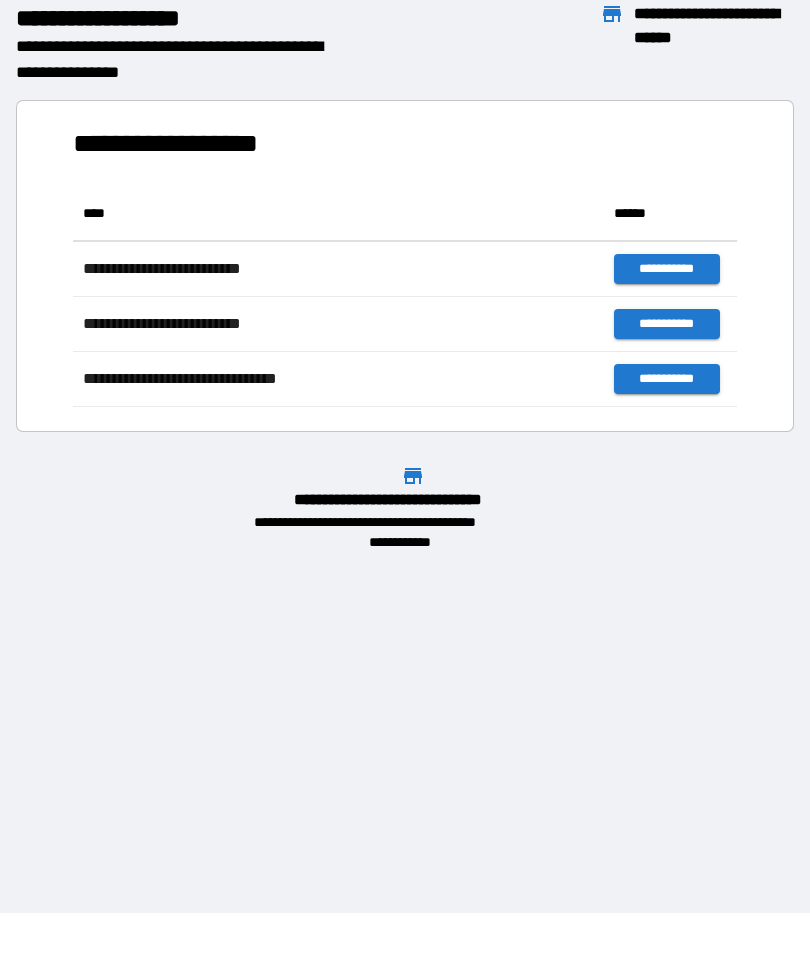 scroll, scrollTop: 1, scrollLeft: 1, axis: both 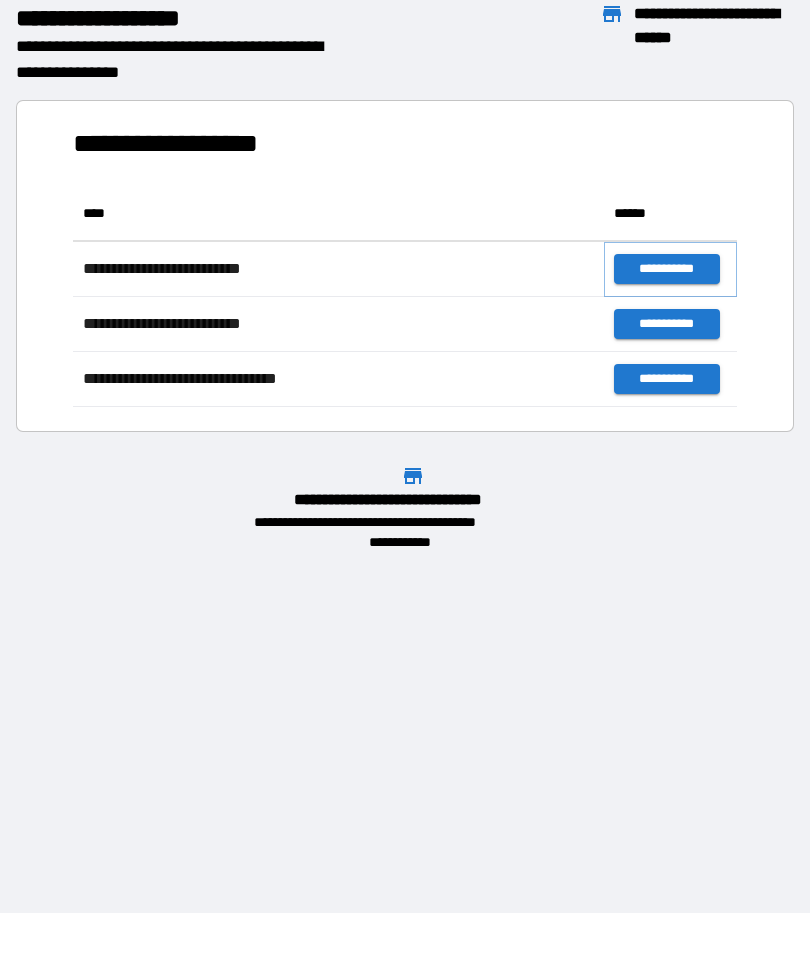 click on "**********" at bounding box center (666, 269) 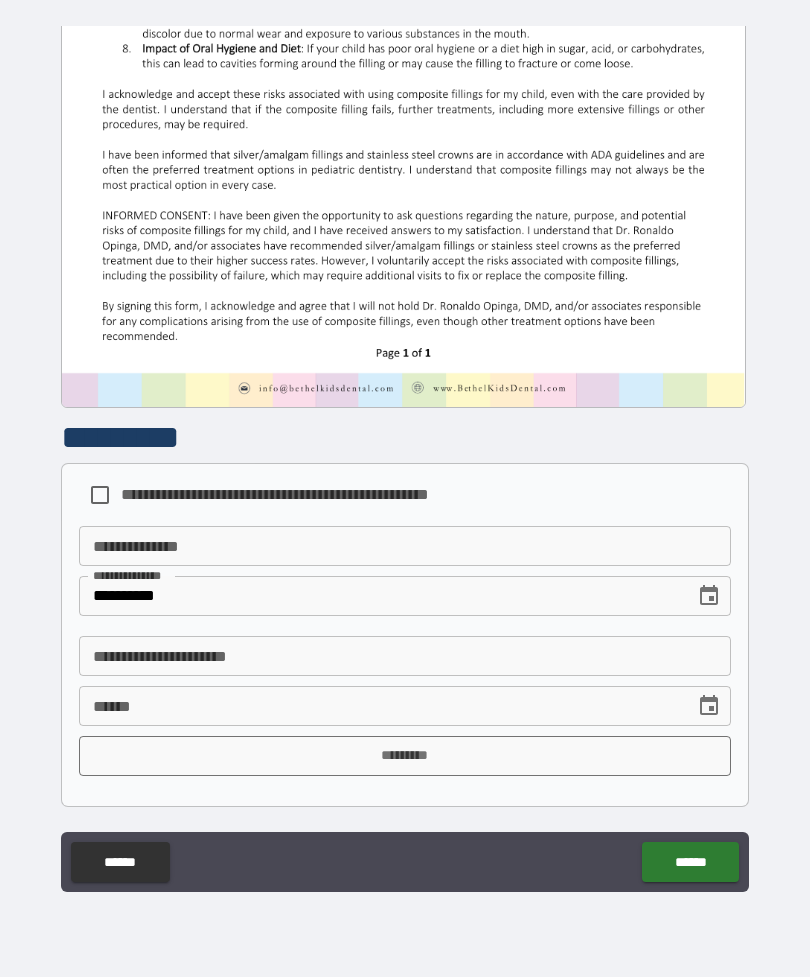 scroll, scrollTop: 535, scrollLeft: 0, axis: vertical 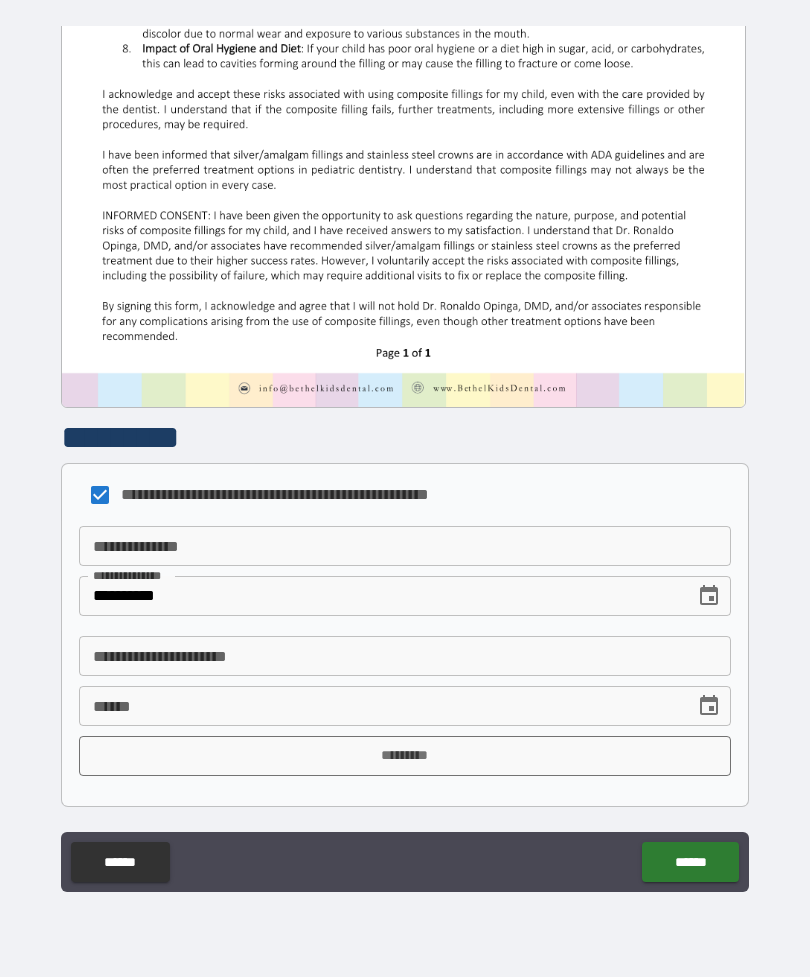 click on "**********" at bounding box center (405, 546) 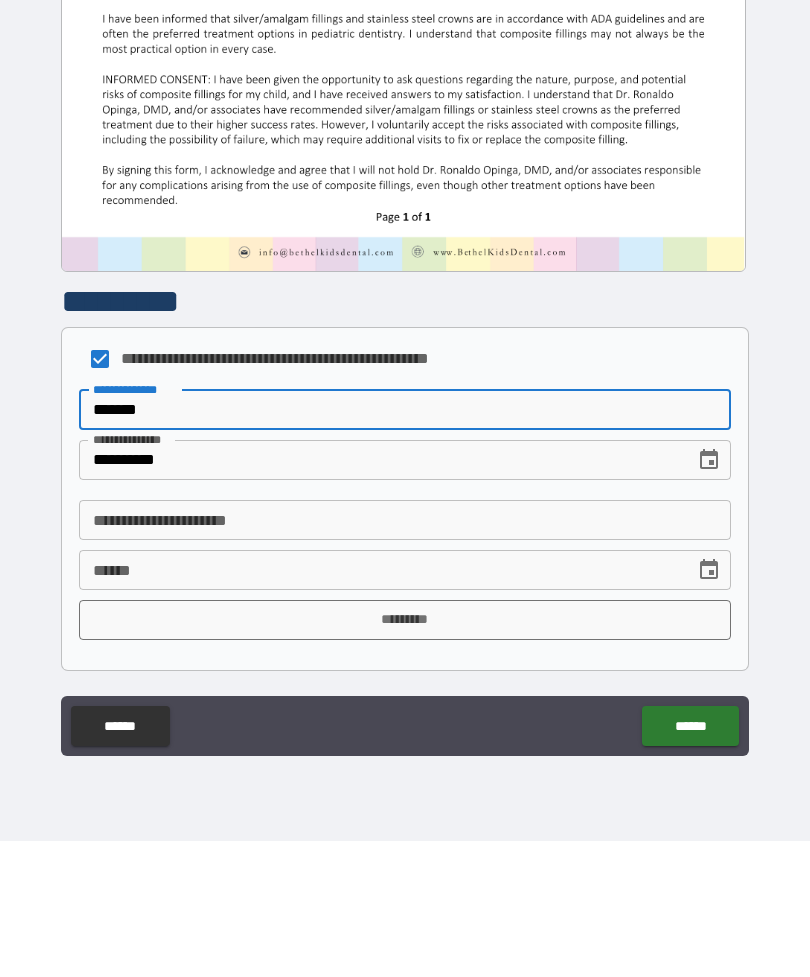 click on "*******" at bounding box center (405, 546) 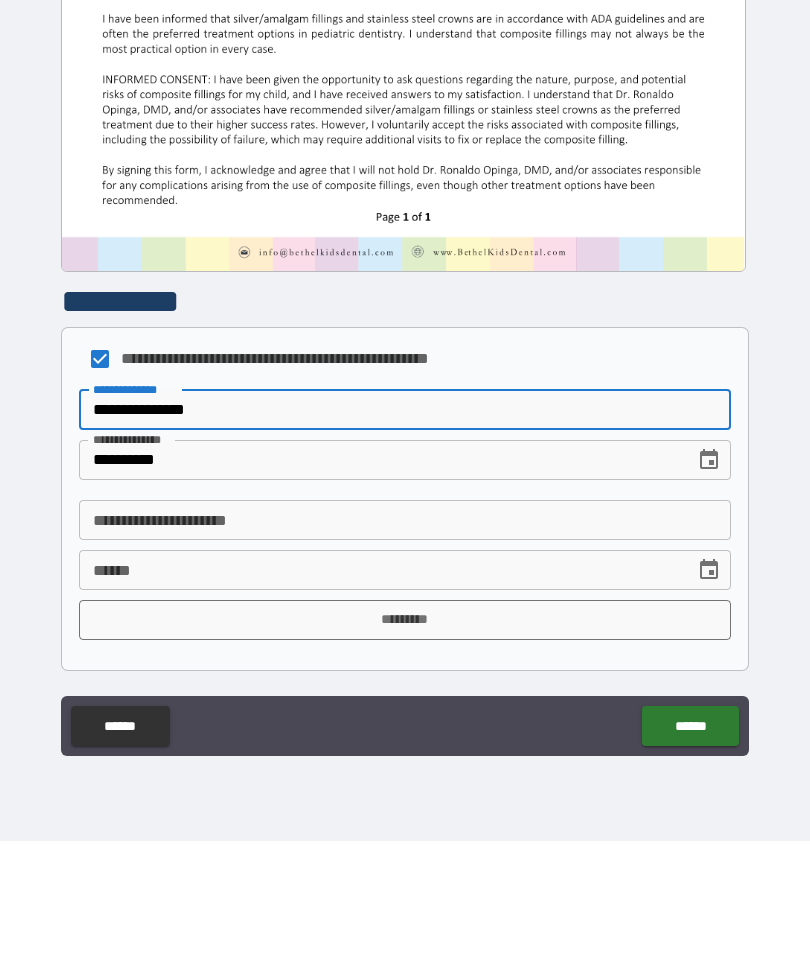 type on "**********" 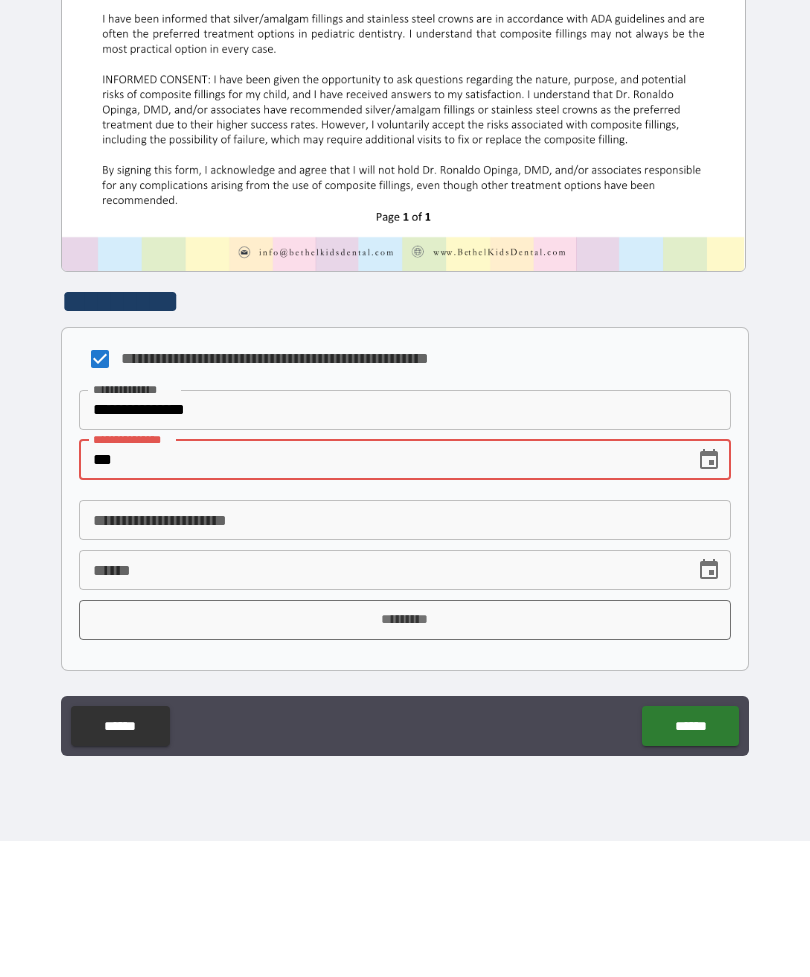 type on "*" 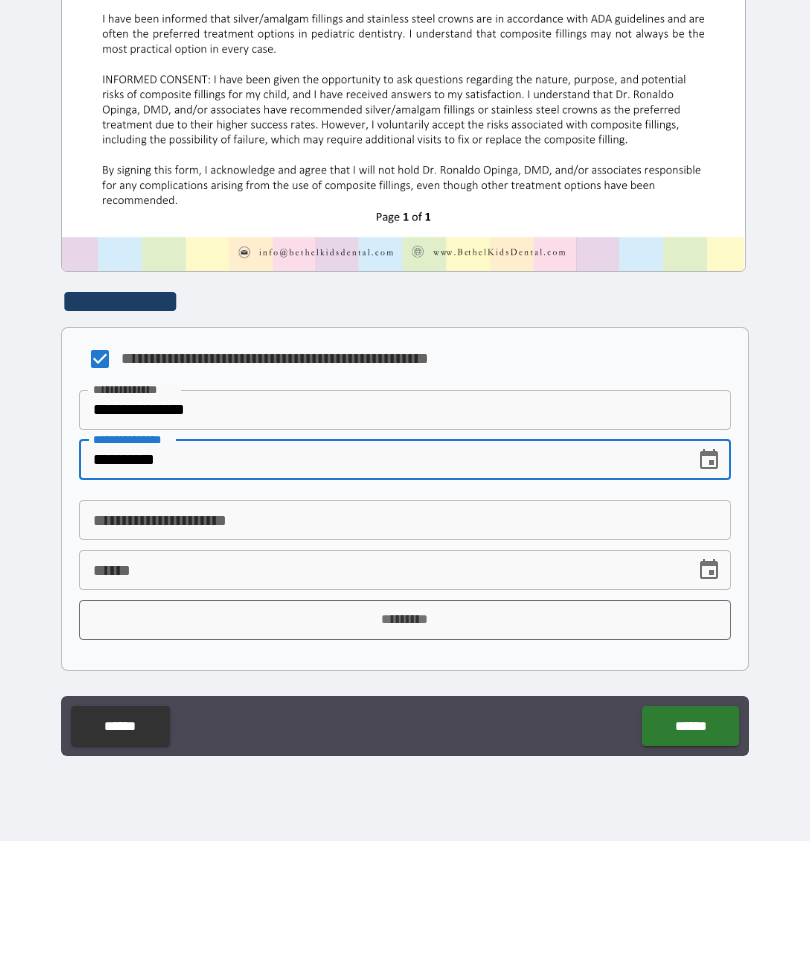 type on "**********" 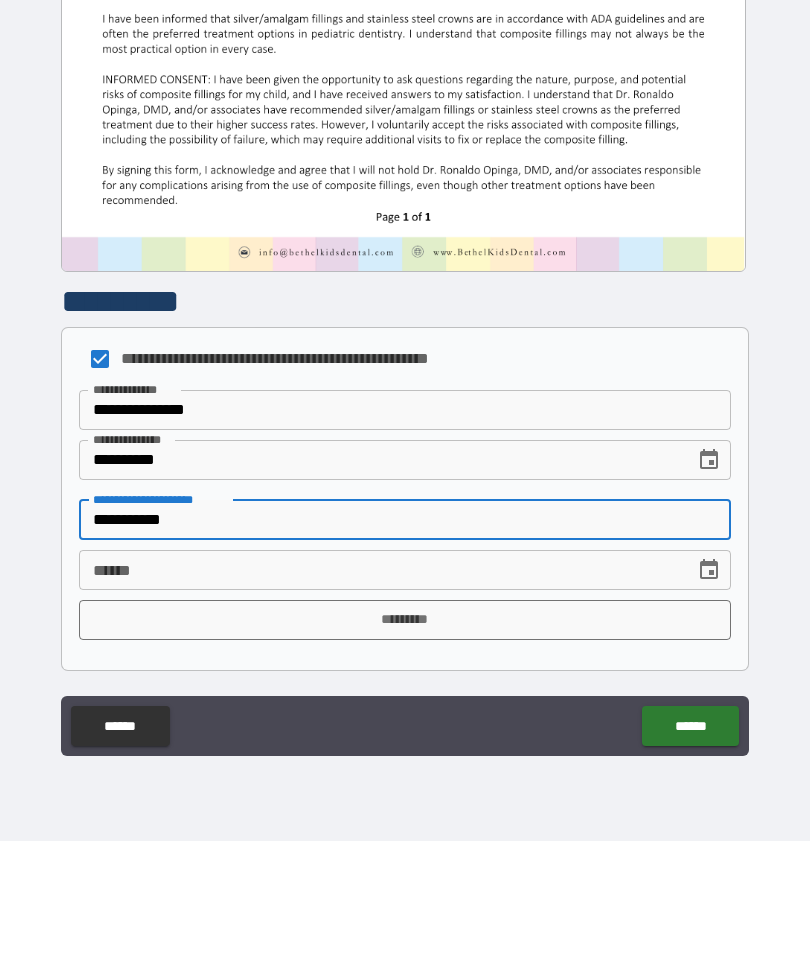 type on "**********" 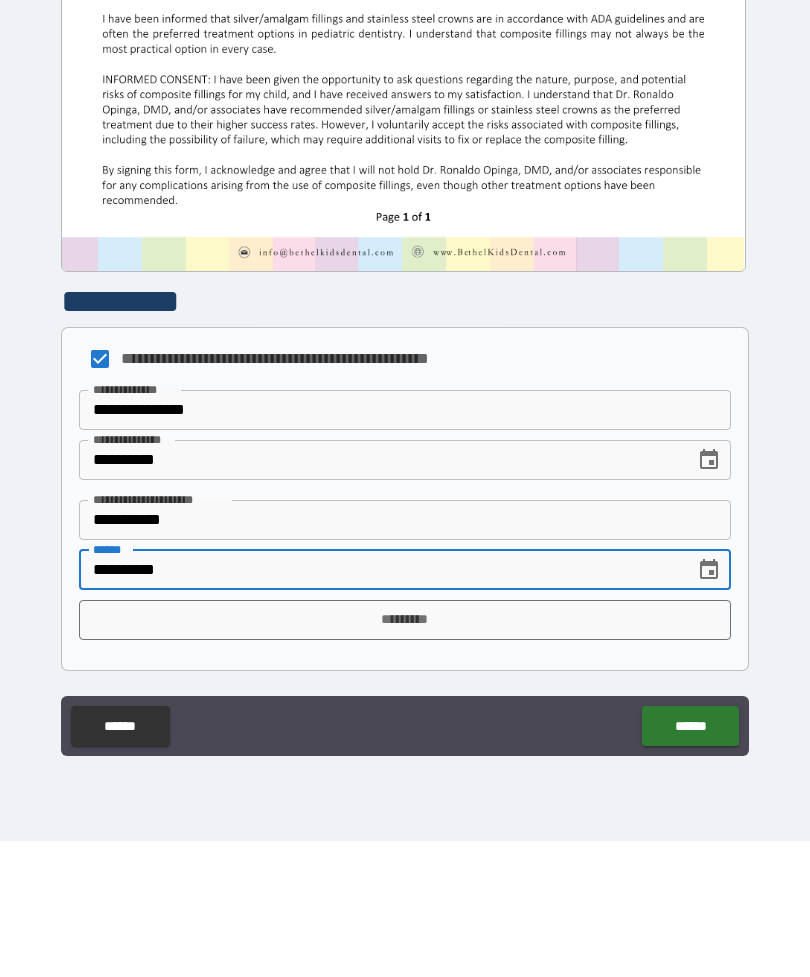 type on "**********" 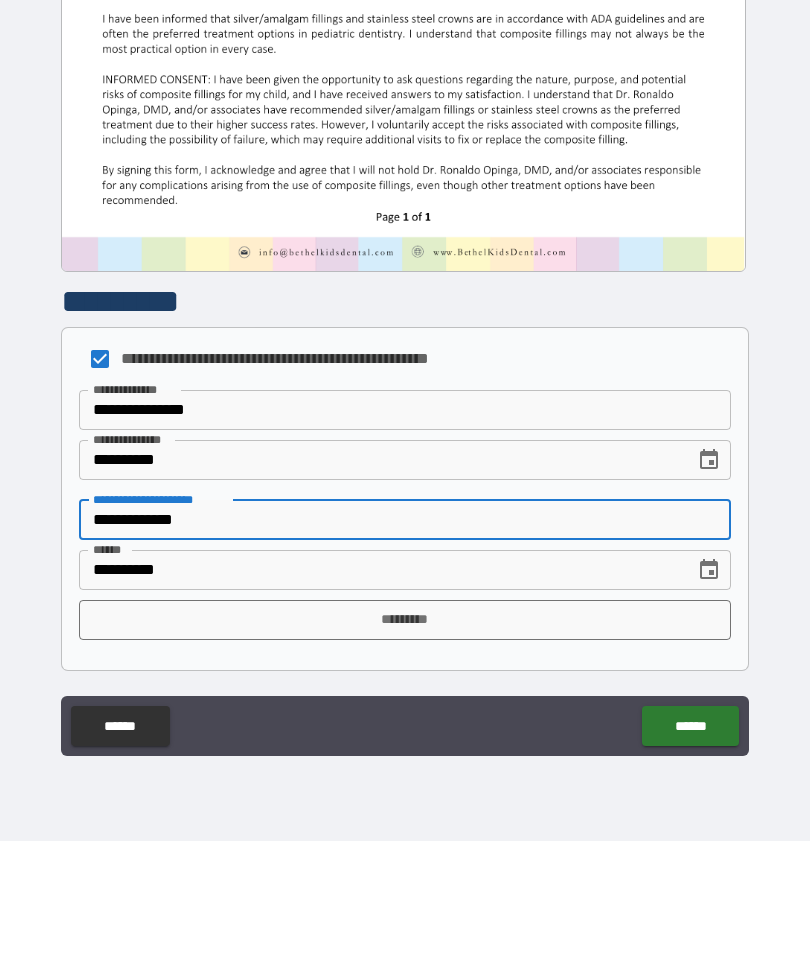 type on "**********" 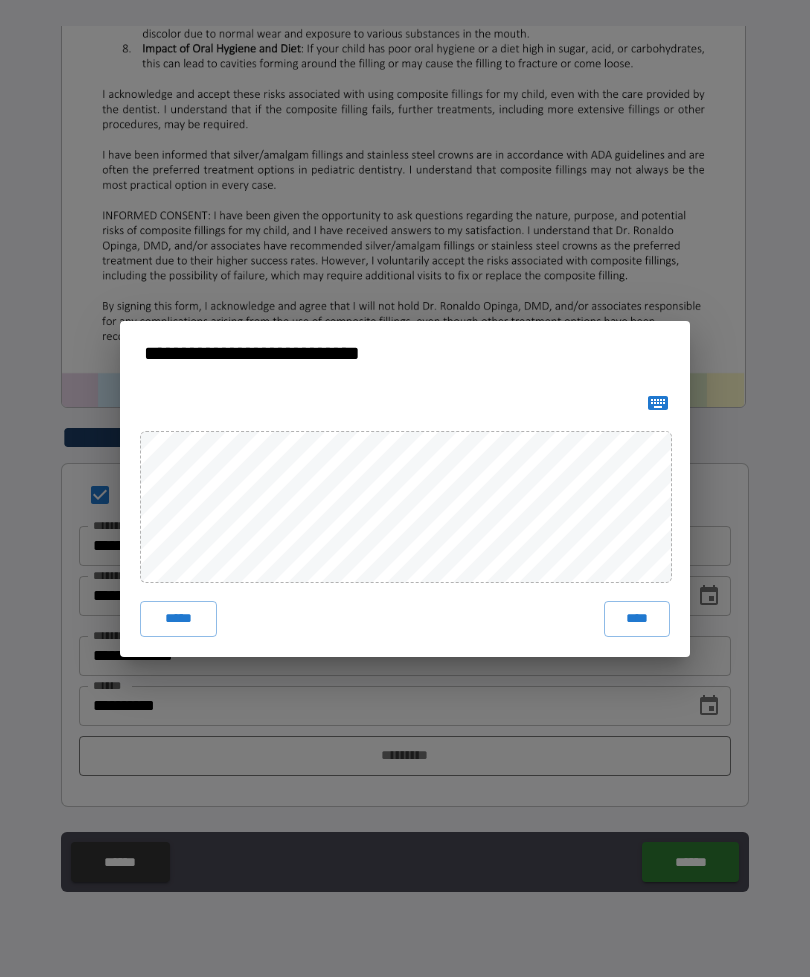 click on "****" at bounding box center (637, 619) 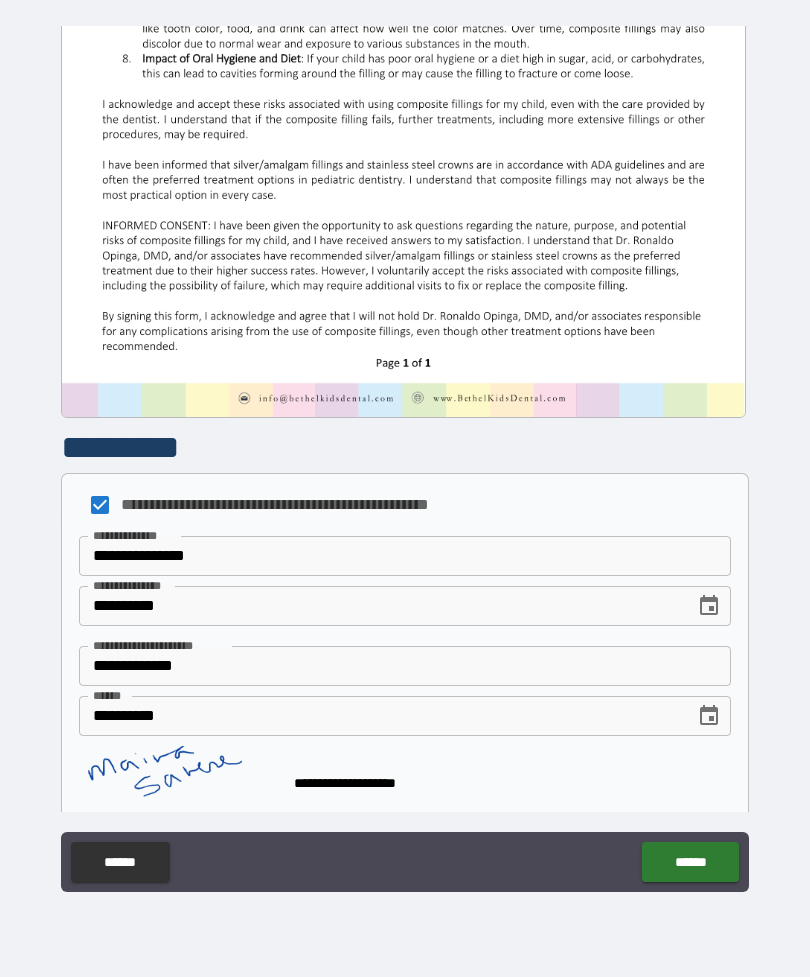 click on "******" at bounding box center [690, 862] 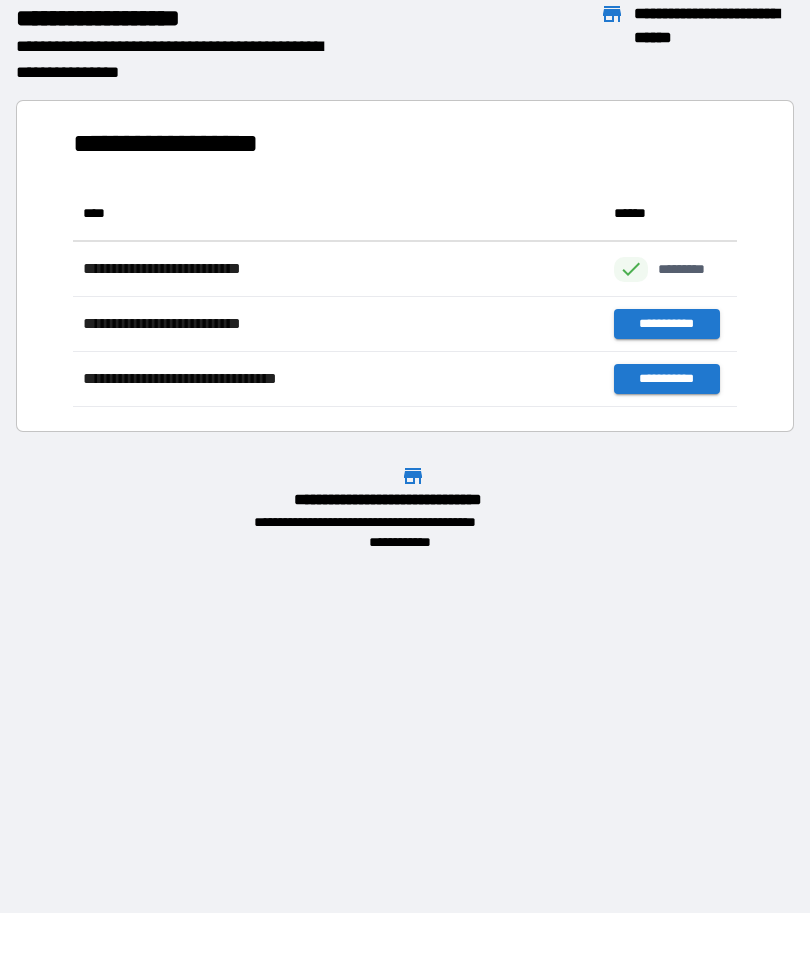 scroll, scrollTop: 1, scrollLeft: 1, axis: both 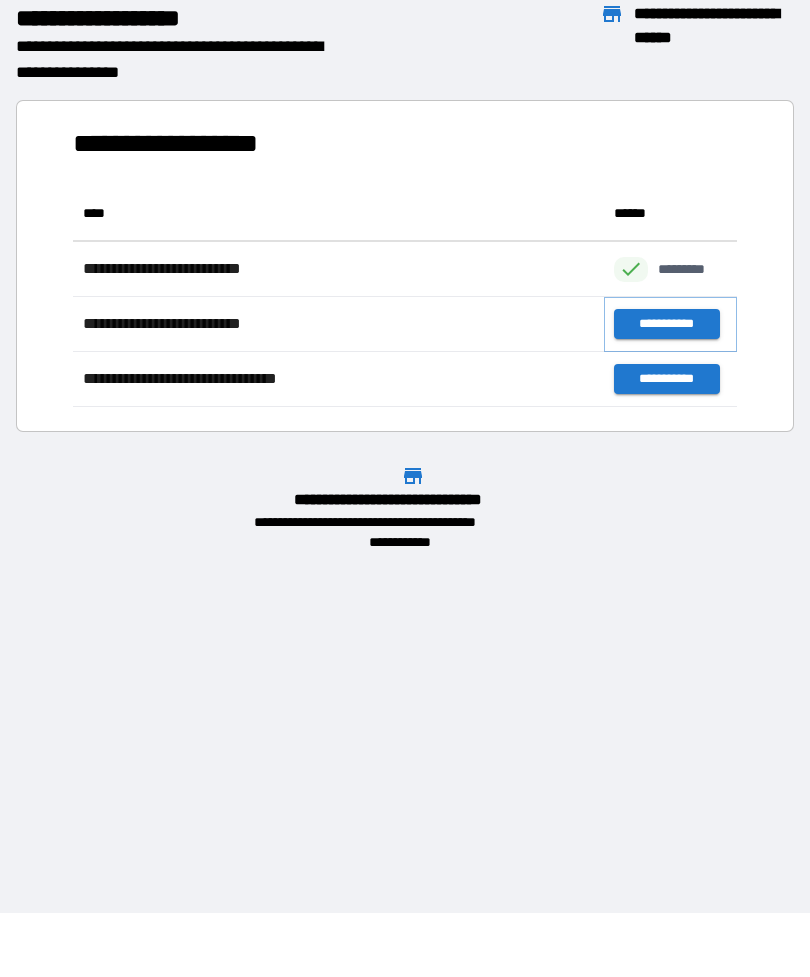 click on "**********" at bounding box center (666, 324) 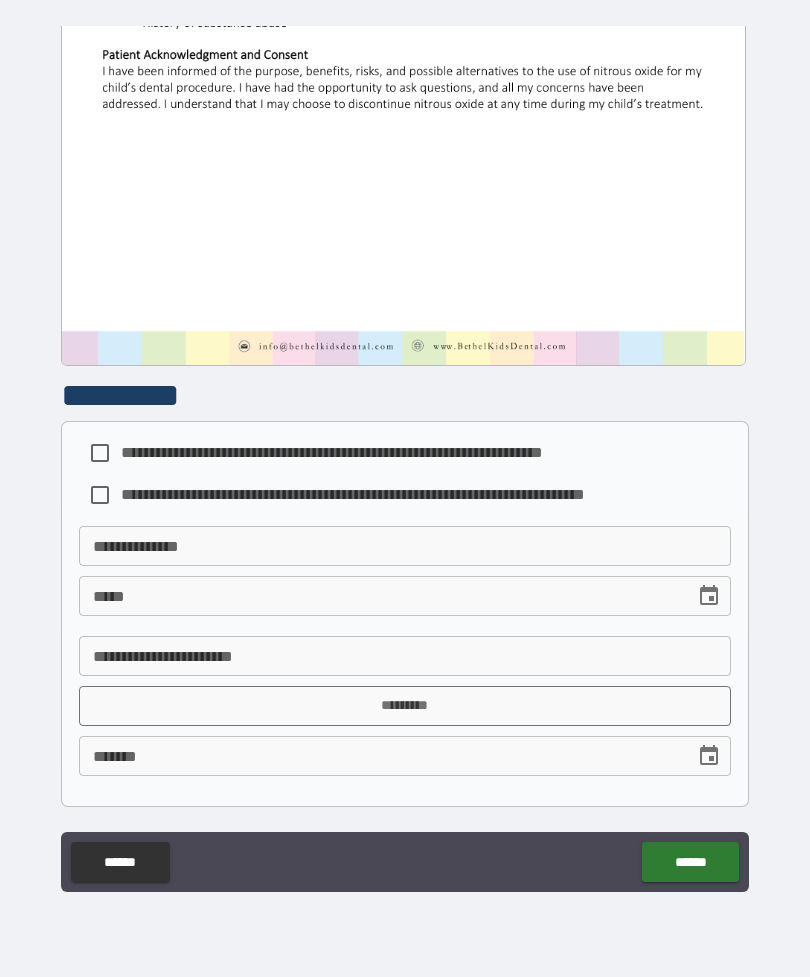 scroll, scrollTop: 577, scrollLeft: 0, axis: vertical 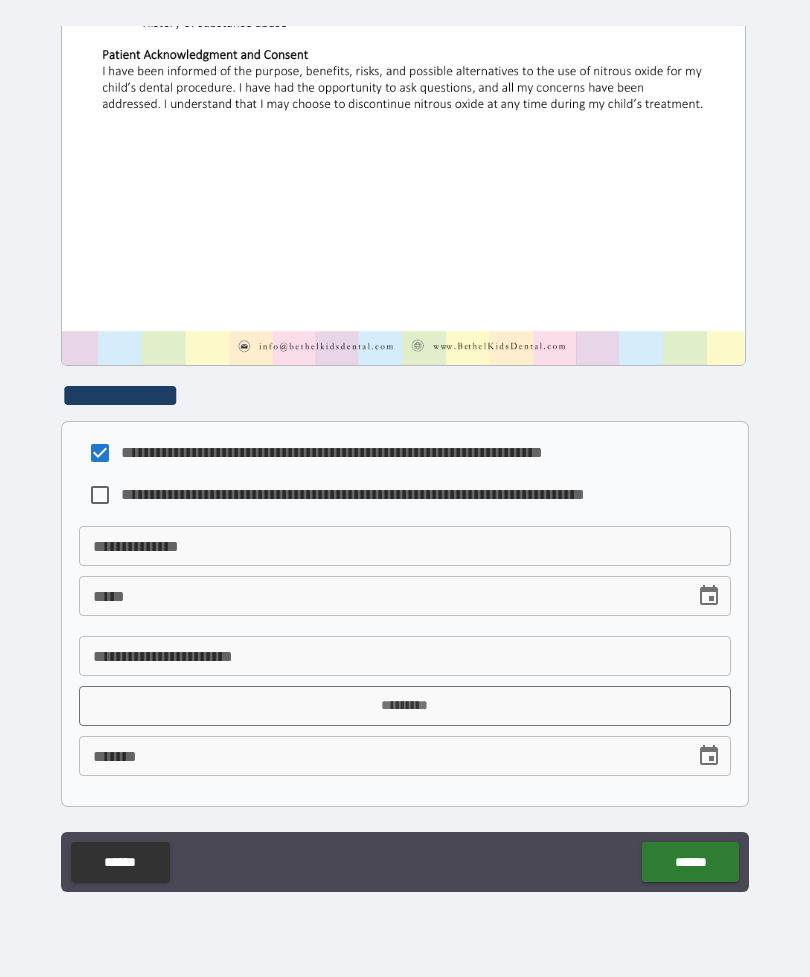click on "**********" at bounding box center (405, 546) 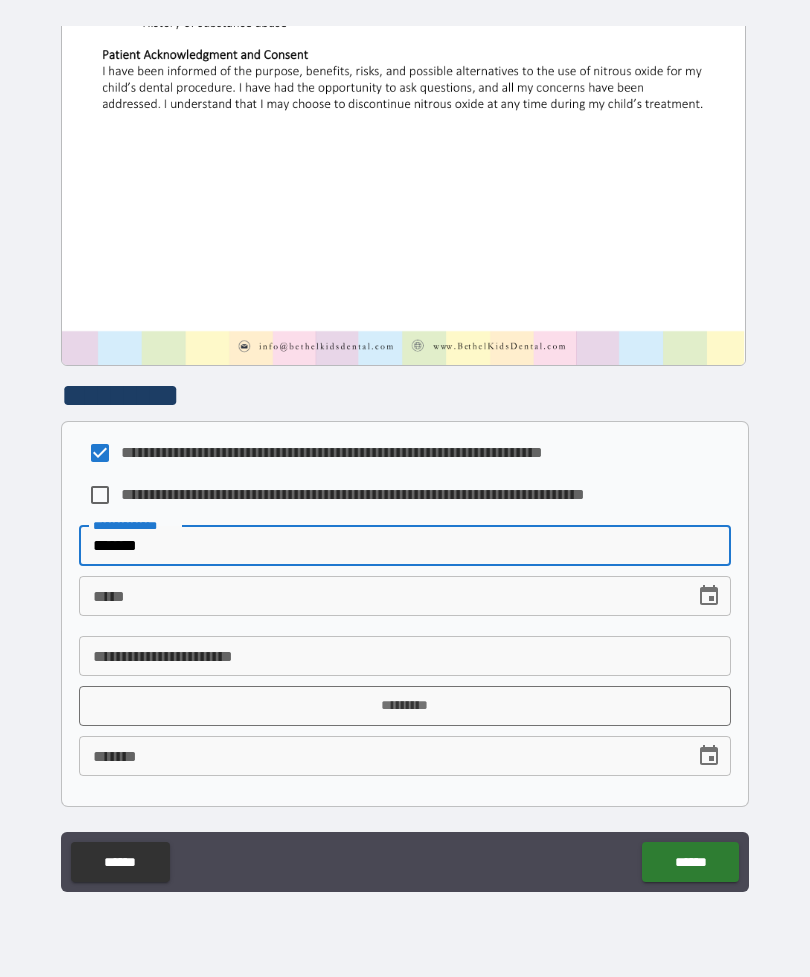 click on "*******" at bounding box center (405, 546) 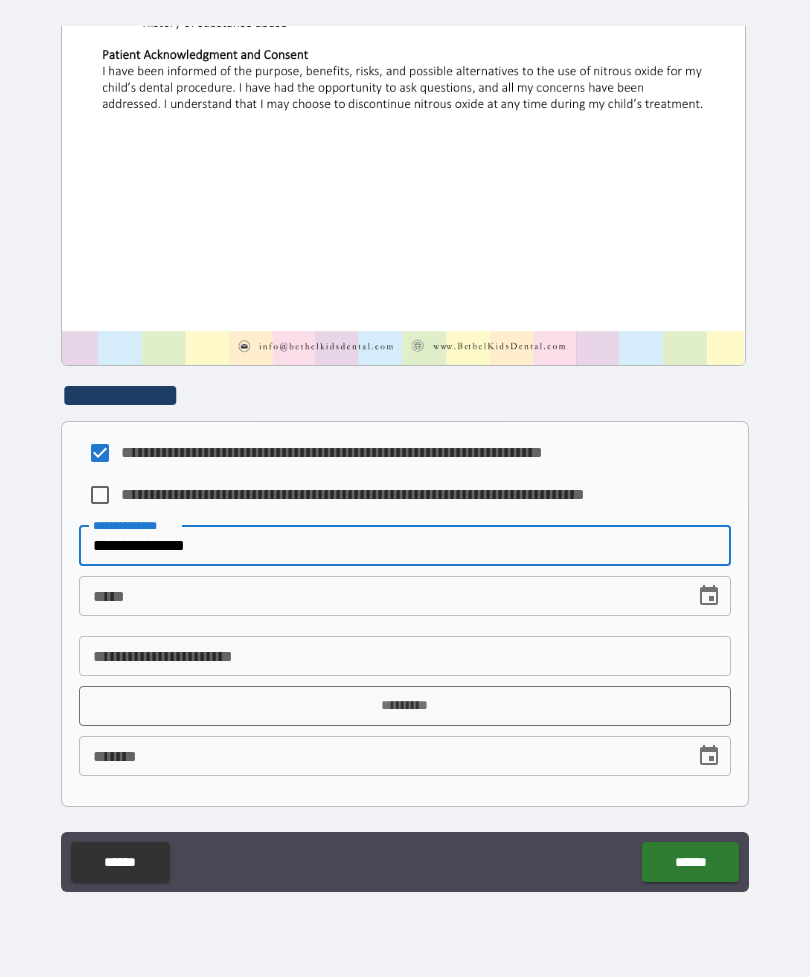 type on "**********" 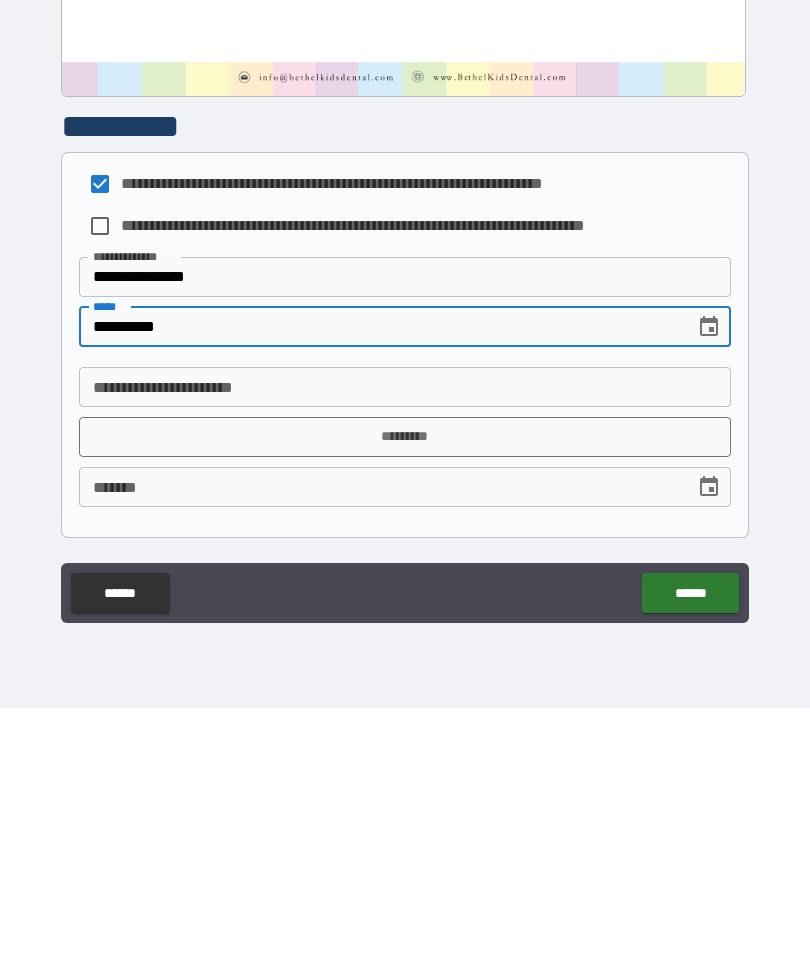 type on "**********" 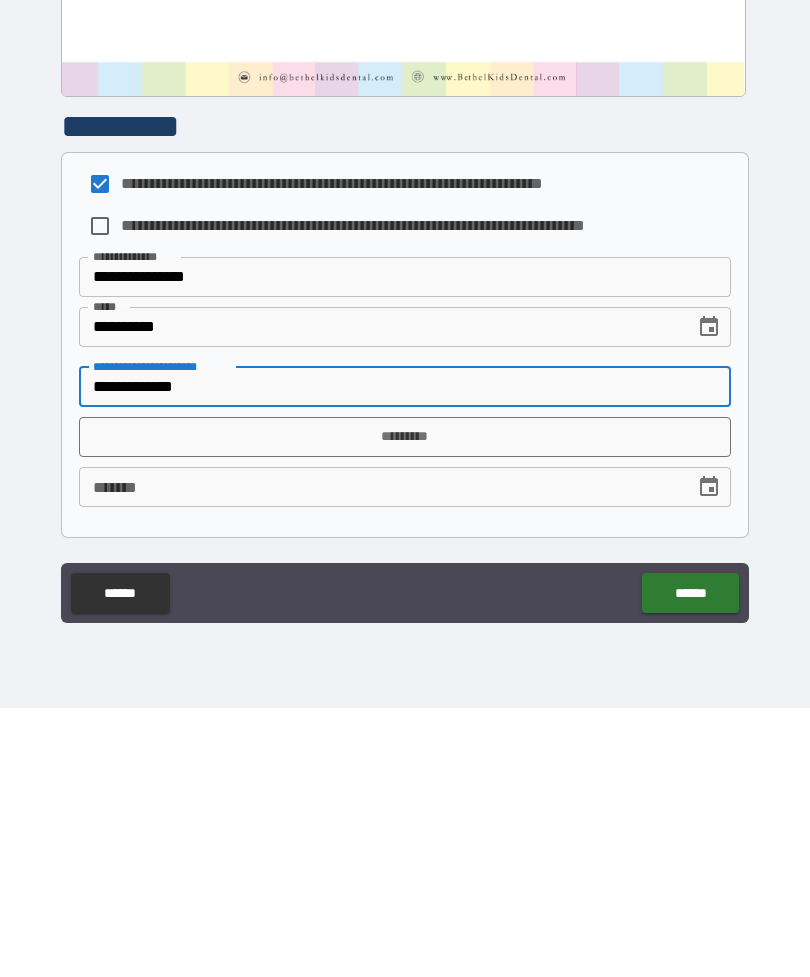 type on "**********" 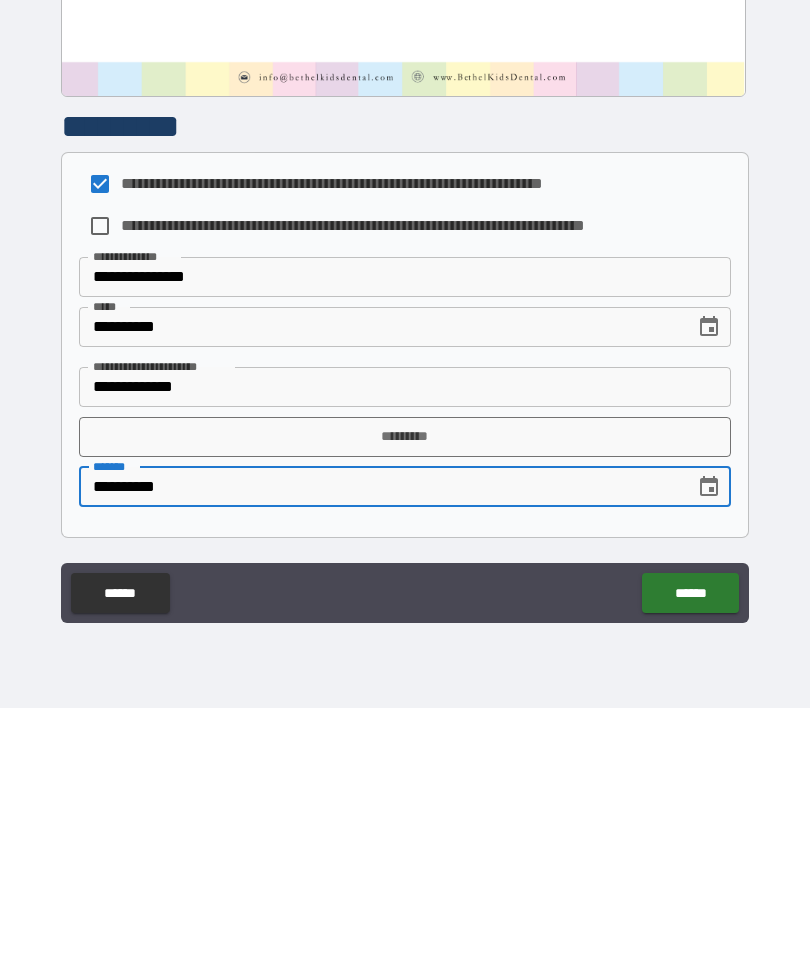 type on "**********" 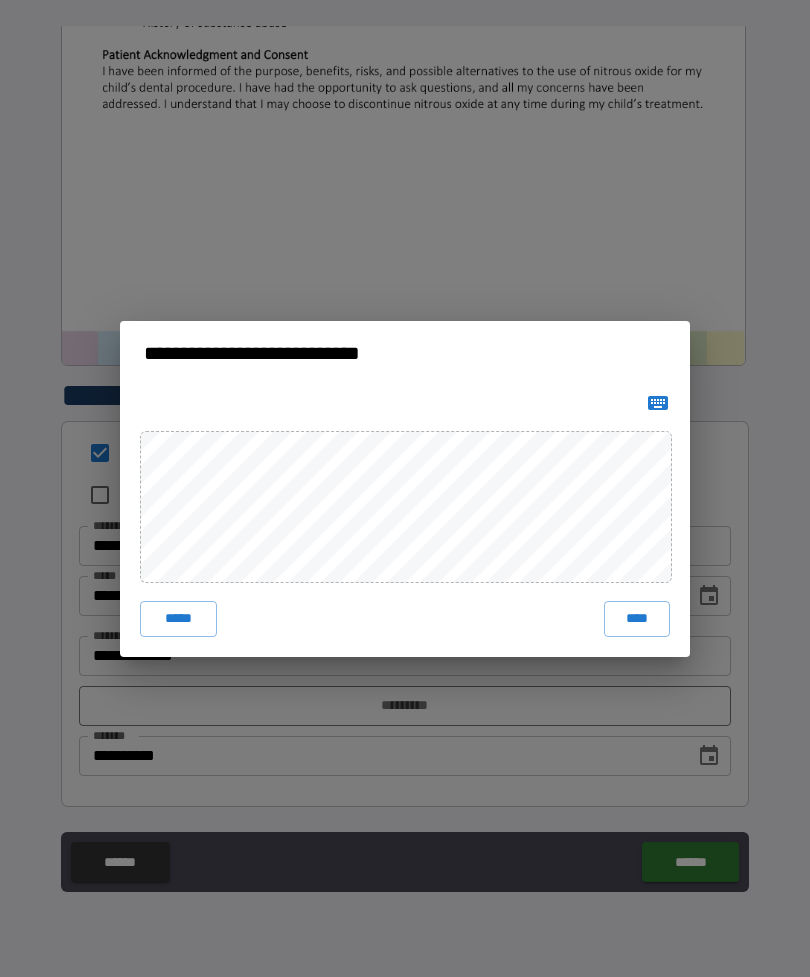 click on "****" at bounding box center (637, 619) 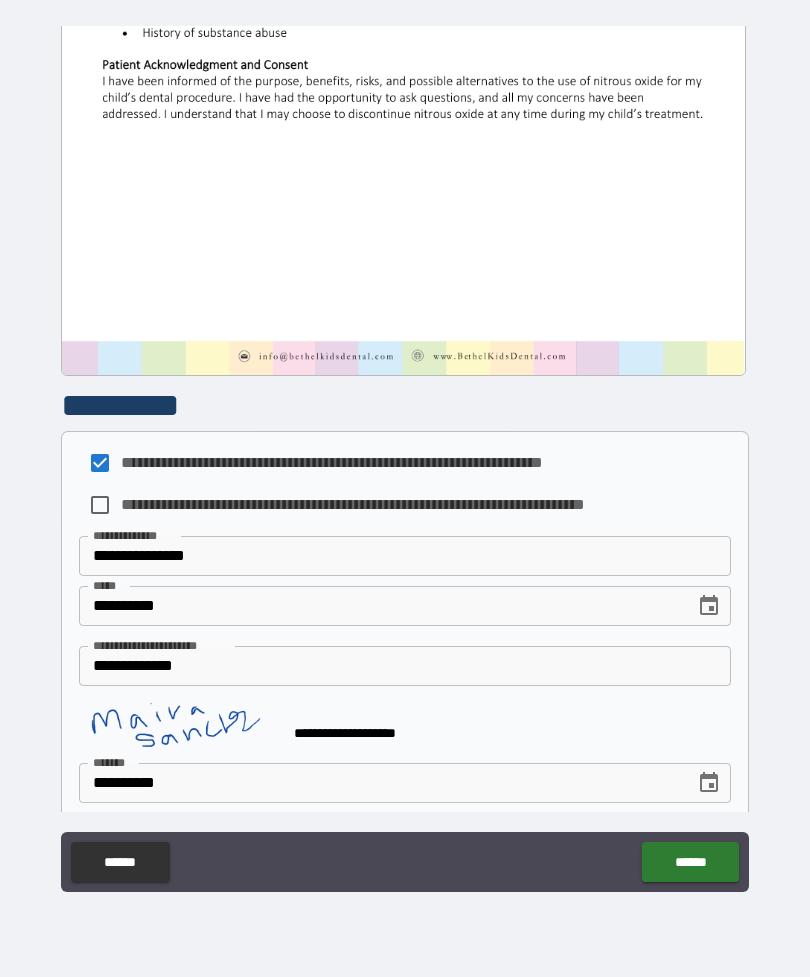 click on "******" at bounding box center (690, 862) 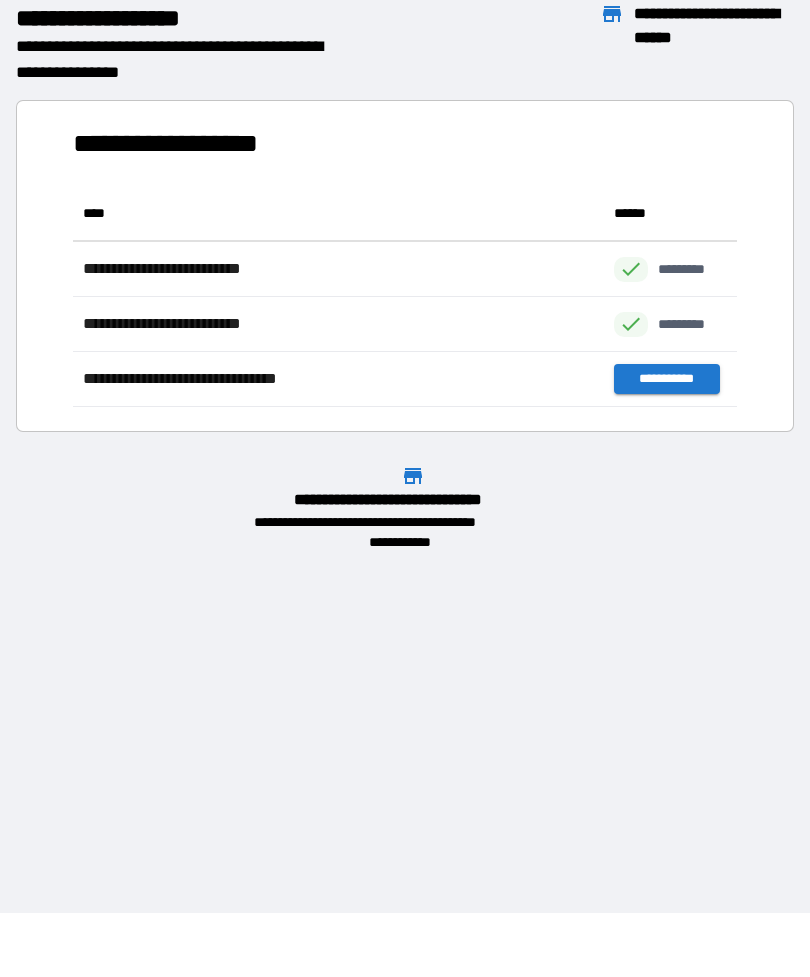 scroll, scrollTop: 221, scrollLeft: 664, axis: both 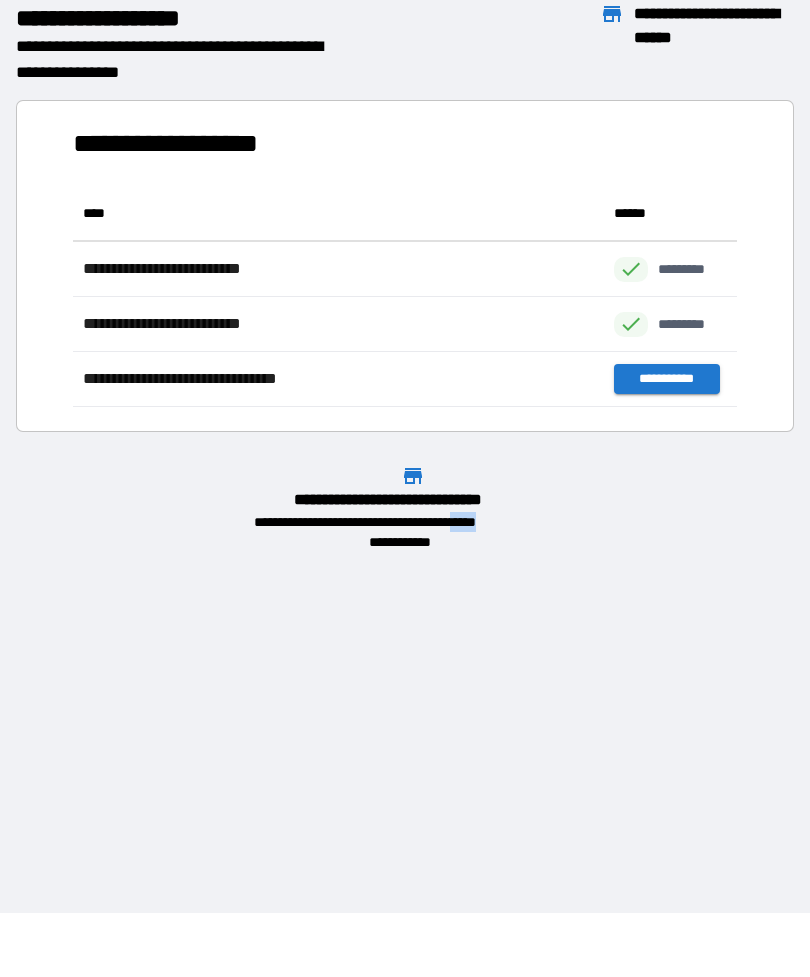 click on "**********" at bounding box center (405, 424) 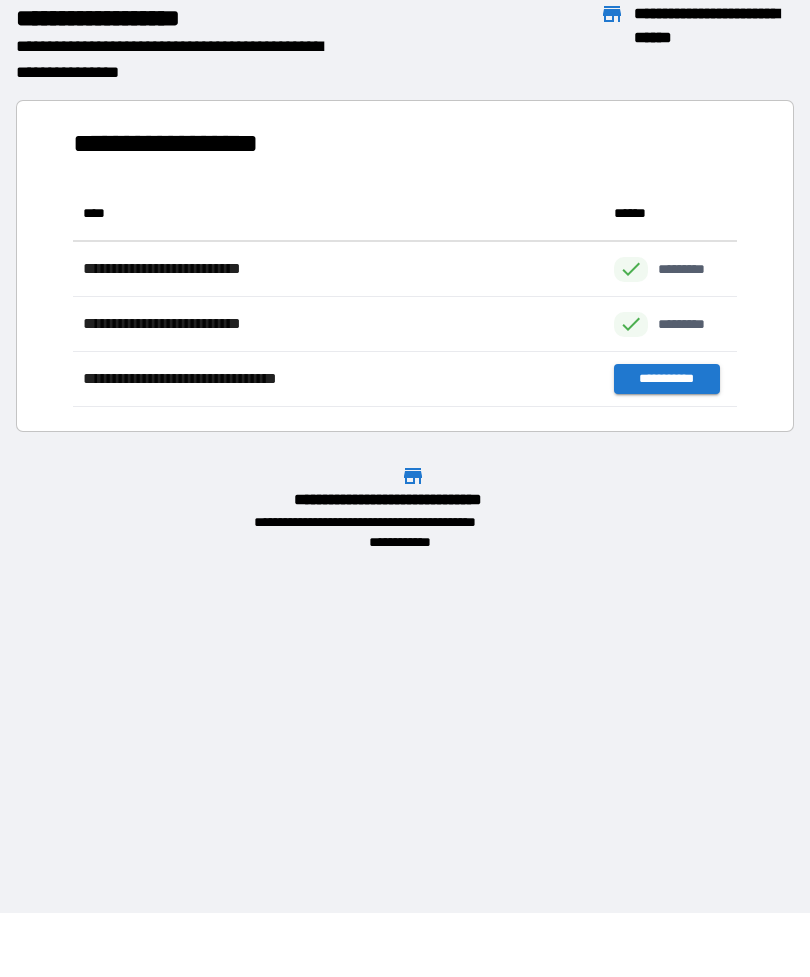 click on "**********" at bounding box center [405, 424] 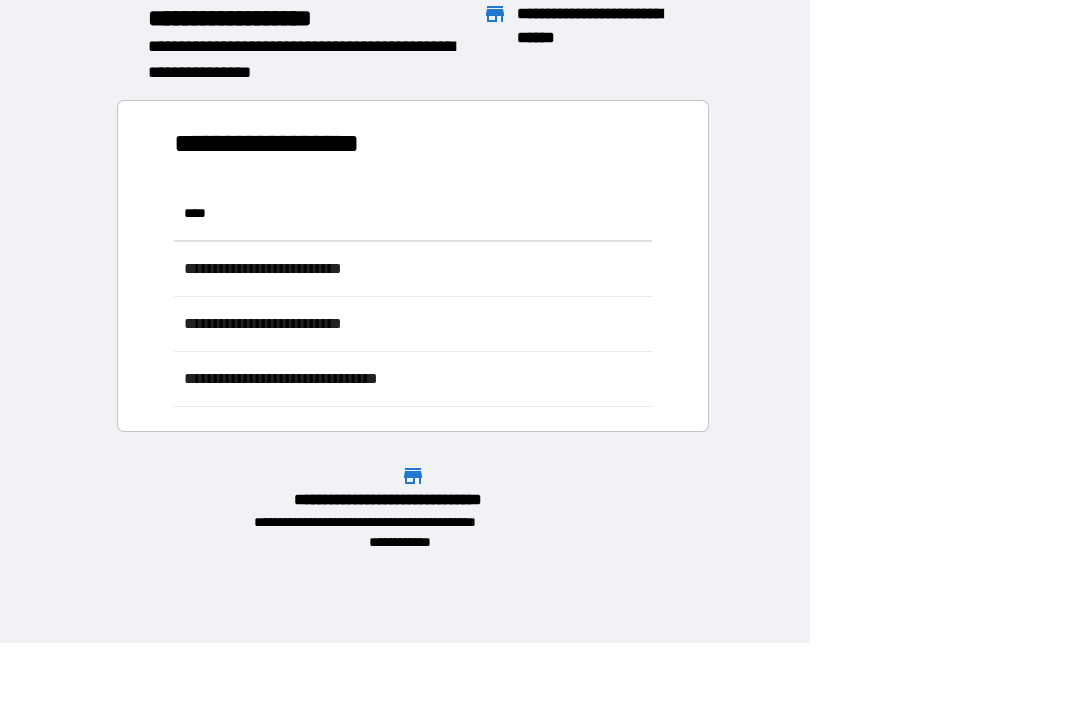 scroll, scrollTop: 1, scrollLeft: 1, axis: both 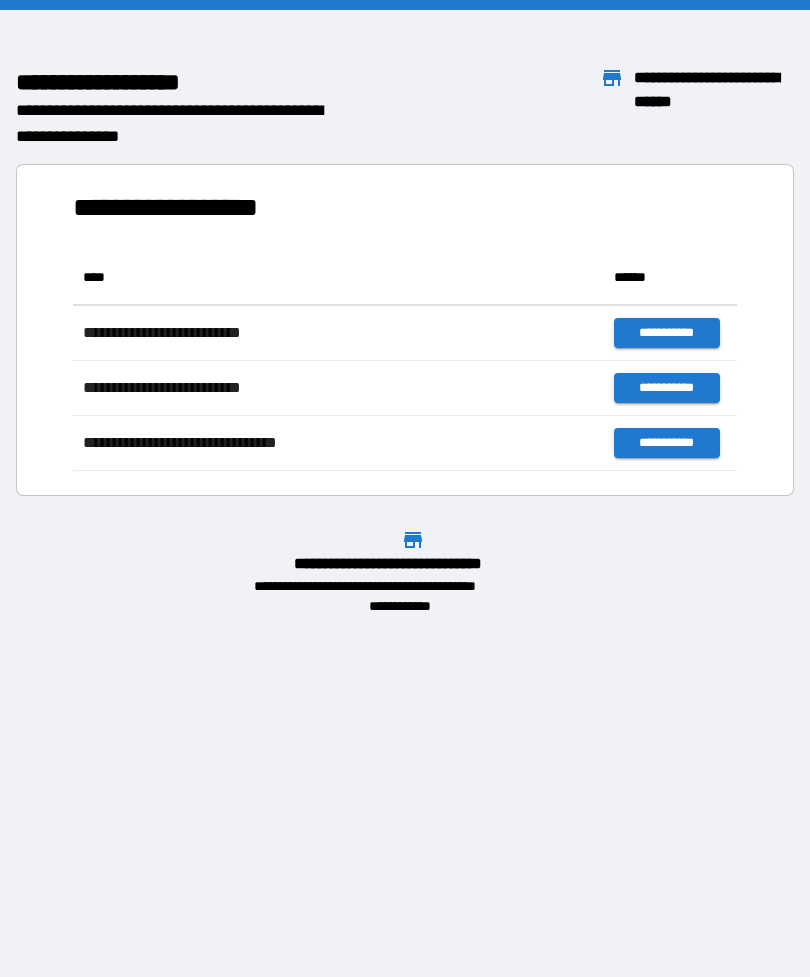 click on "[FIRST] [LAST] [STREET] [CITY], [STATE] [ZIP] [COUNTRY] [PHONE] [EMAIL] [COMPANY] [PRODUCT] [WEBSITE] [JOB_TITLE] [DEPARTMENT] [OFFICE_LOCATION] [OFFICE_PHONE] [OFFICE_EMAIL] [OFFICE_WEBSITE] [OFFICE_ADDRESS] [OFFICE_HOURS] [OFFICE_HOURS_DETAILS]" at bounding box center (405, 313) 